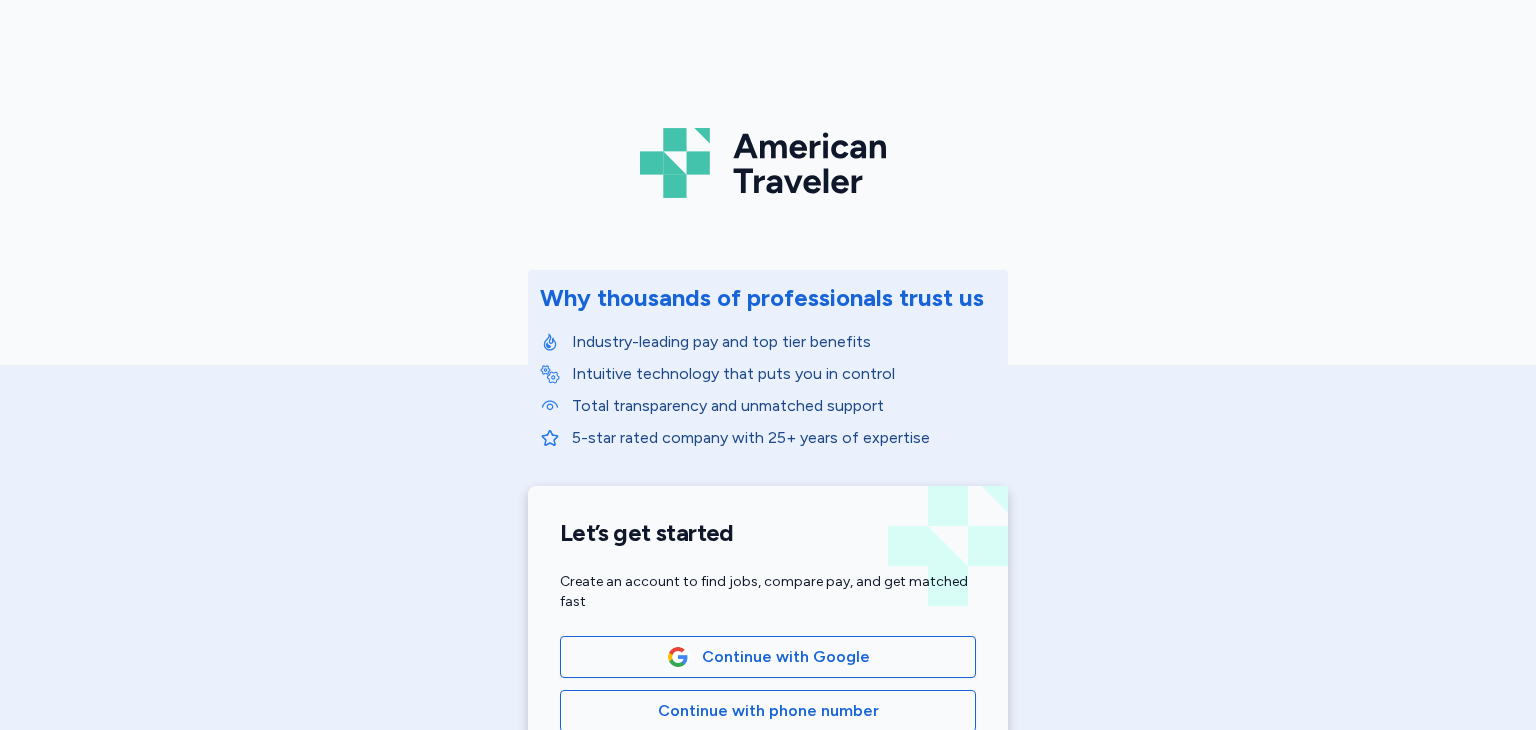 scroll, scrollTop: 0, scrollLeft: 0, axis: both 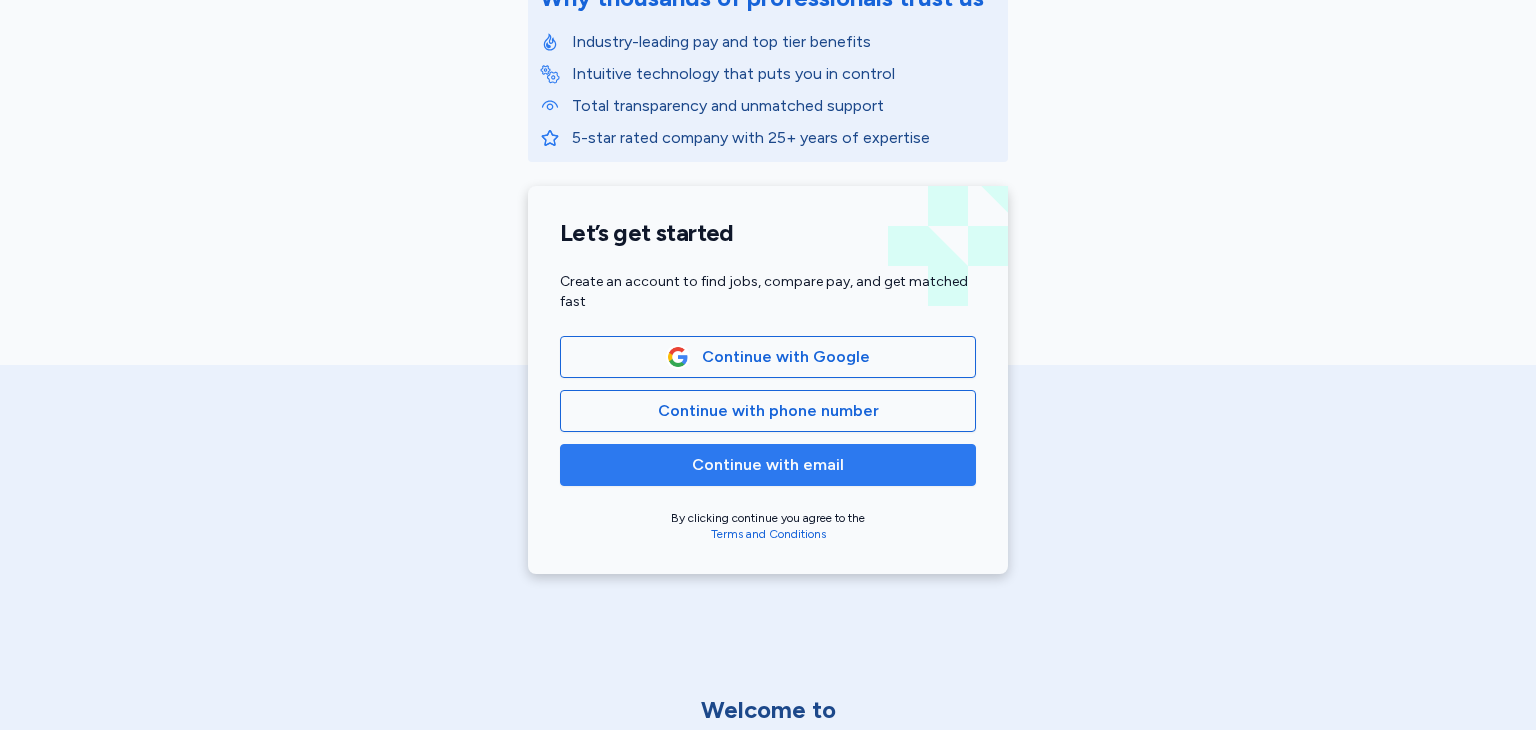 click on "Continue with email" at bounding box center [768, 465] 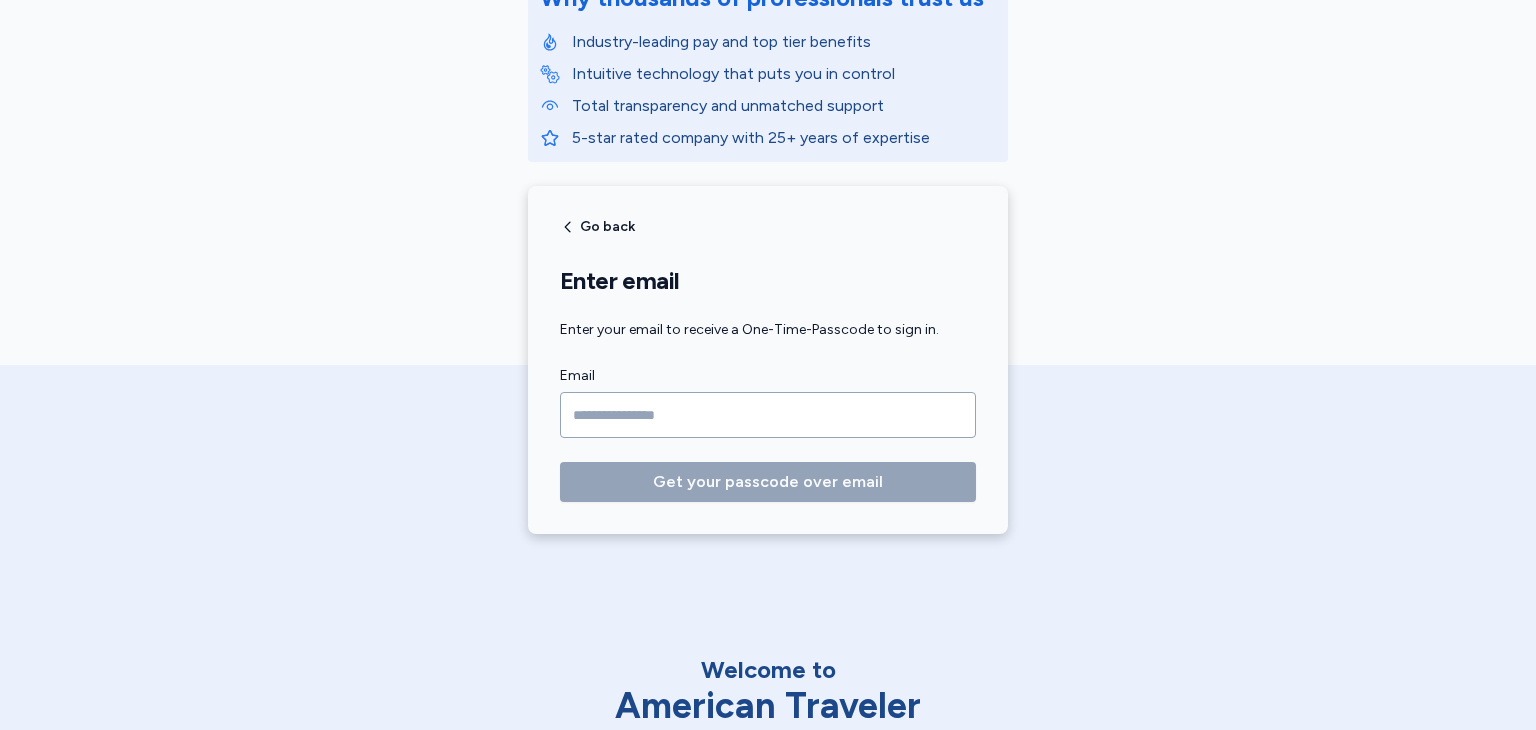 click at bounding box center [768, 415] 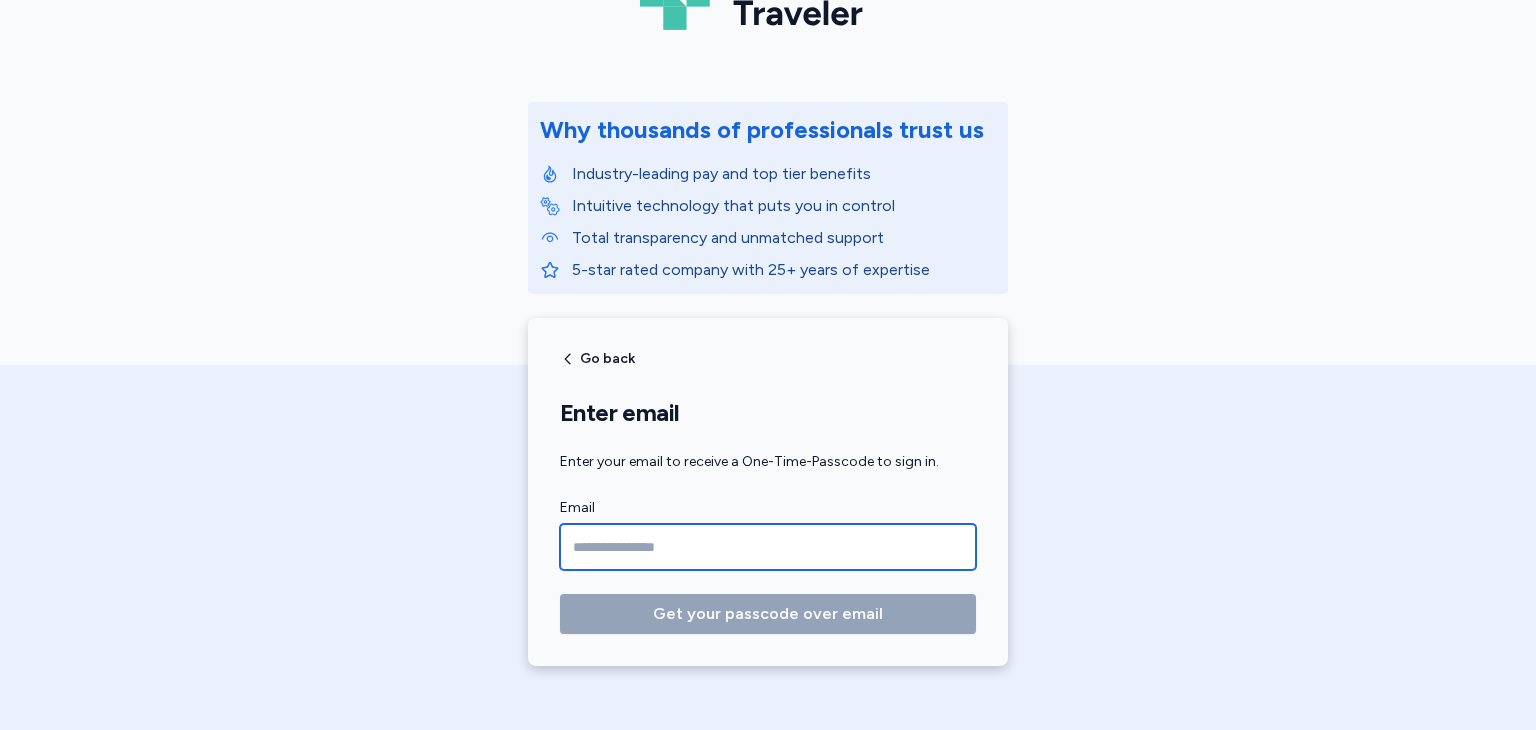 scroll, scrollTop: 0, scrollLeft: 0, axis: both 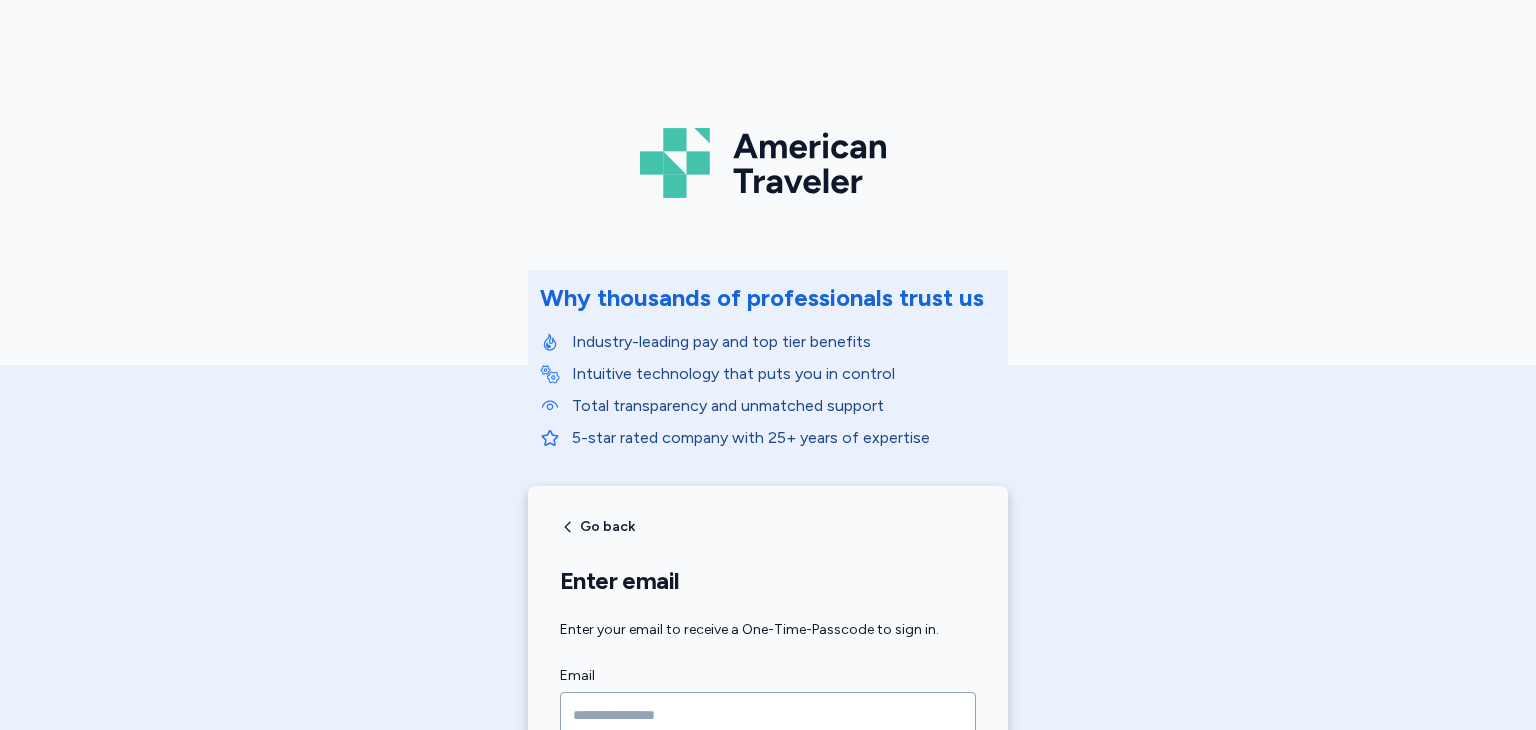 click on "Go back Enter email Enter your email to receive a One-Time-Passcode to sign in. Email Get your passcode over email" at bounding box center (768, 660) 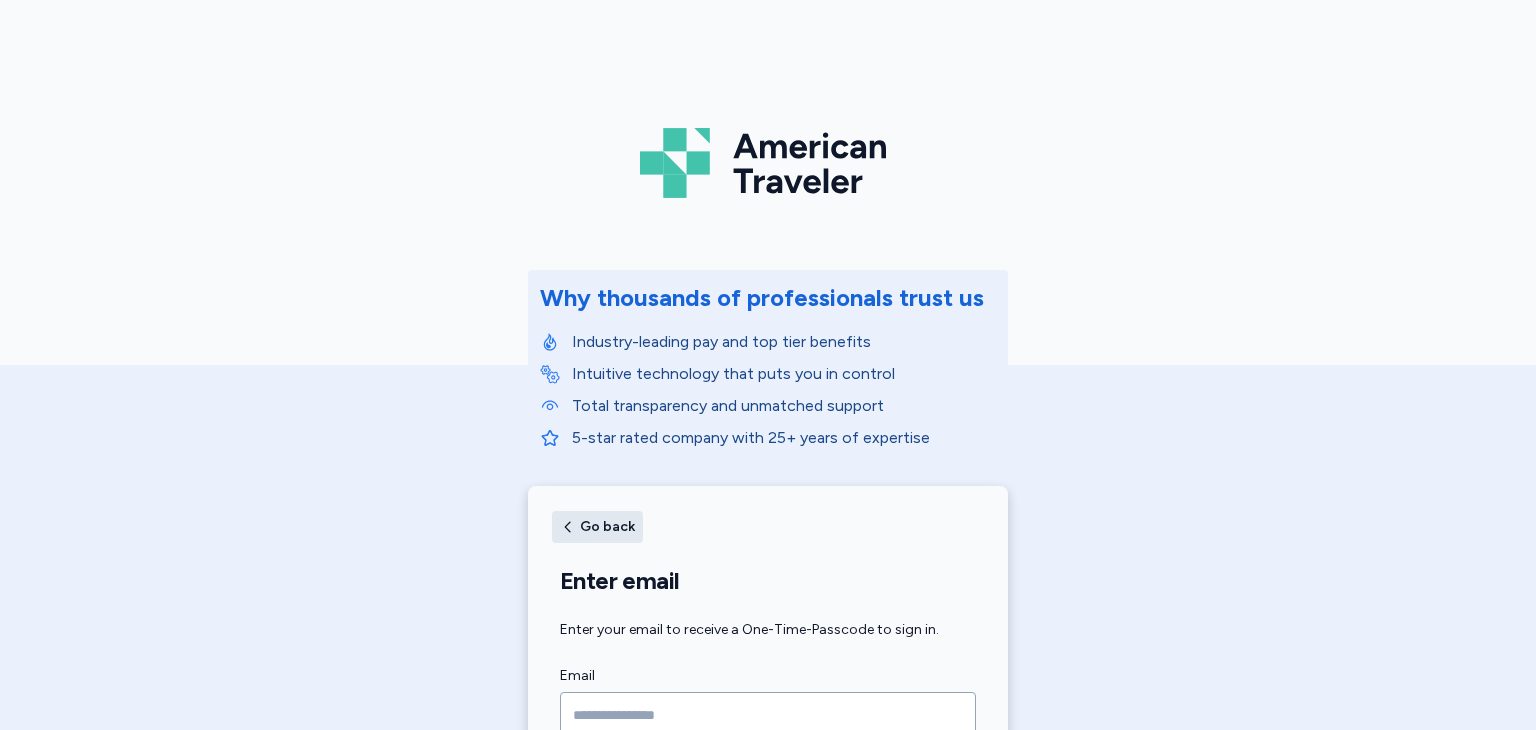 click on "Go back" at bounding box center (607, 527) 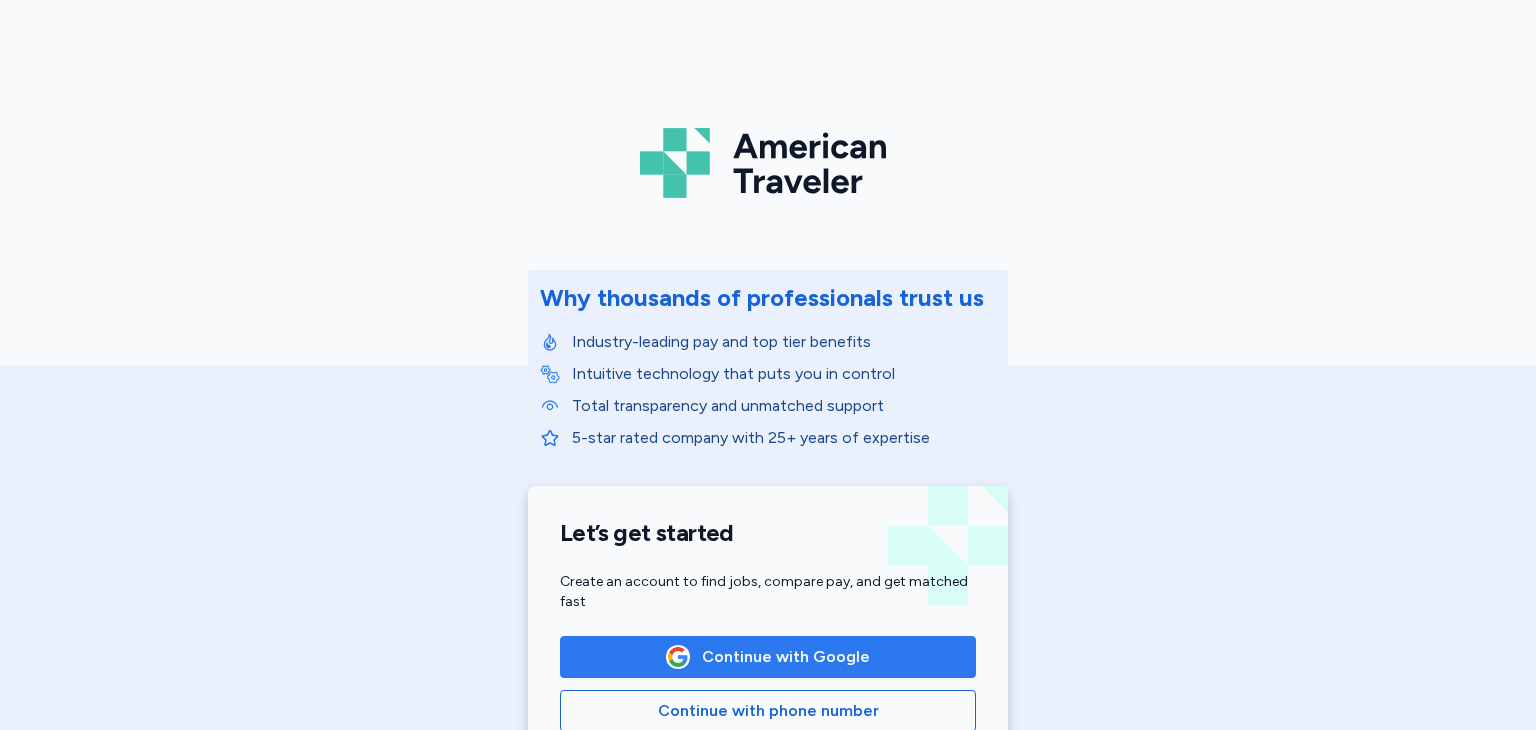 click on "Continue with Google" at bounding box center [768, 657] 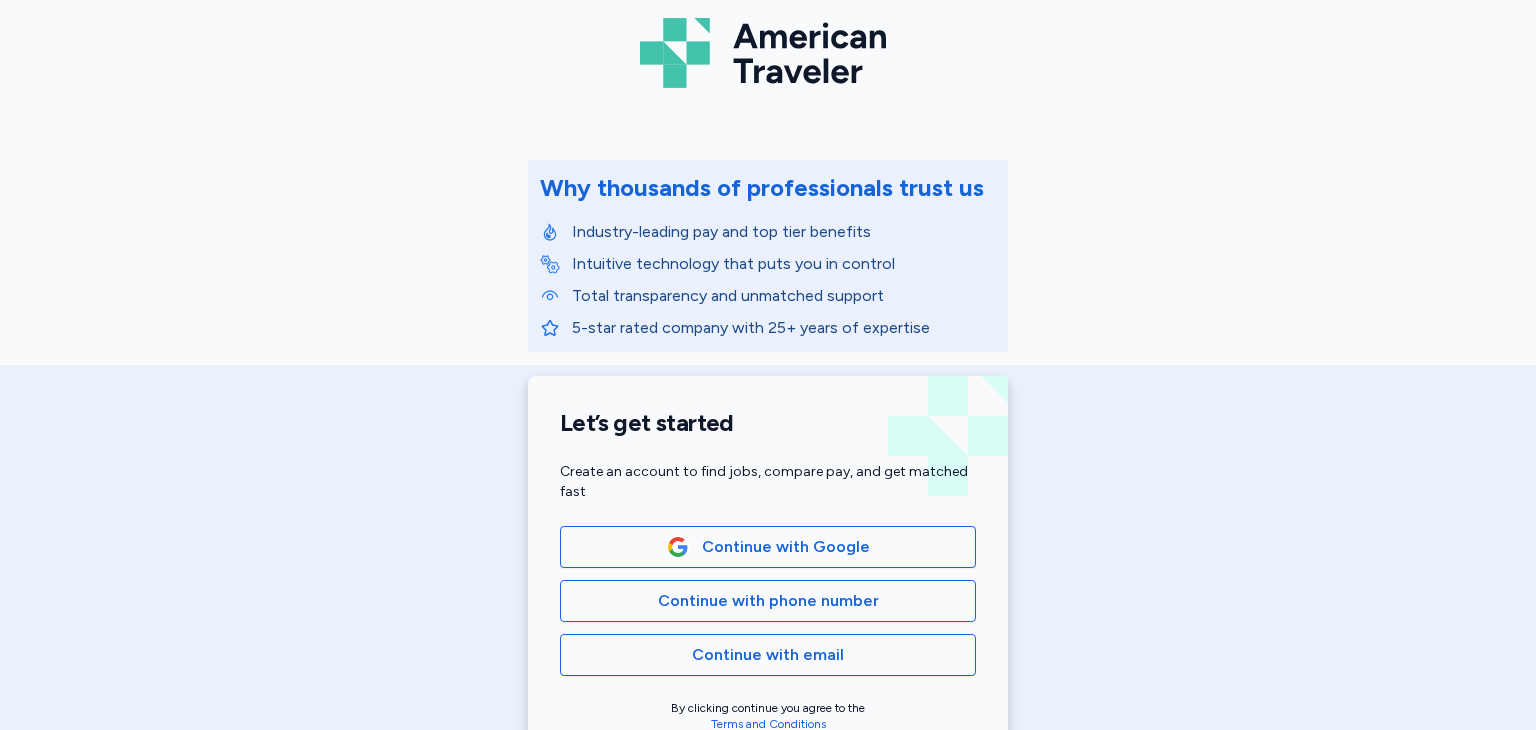 scroll, scrollTop: 400, scrollLeft: 0, axis: vertical 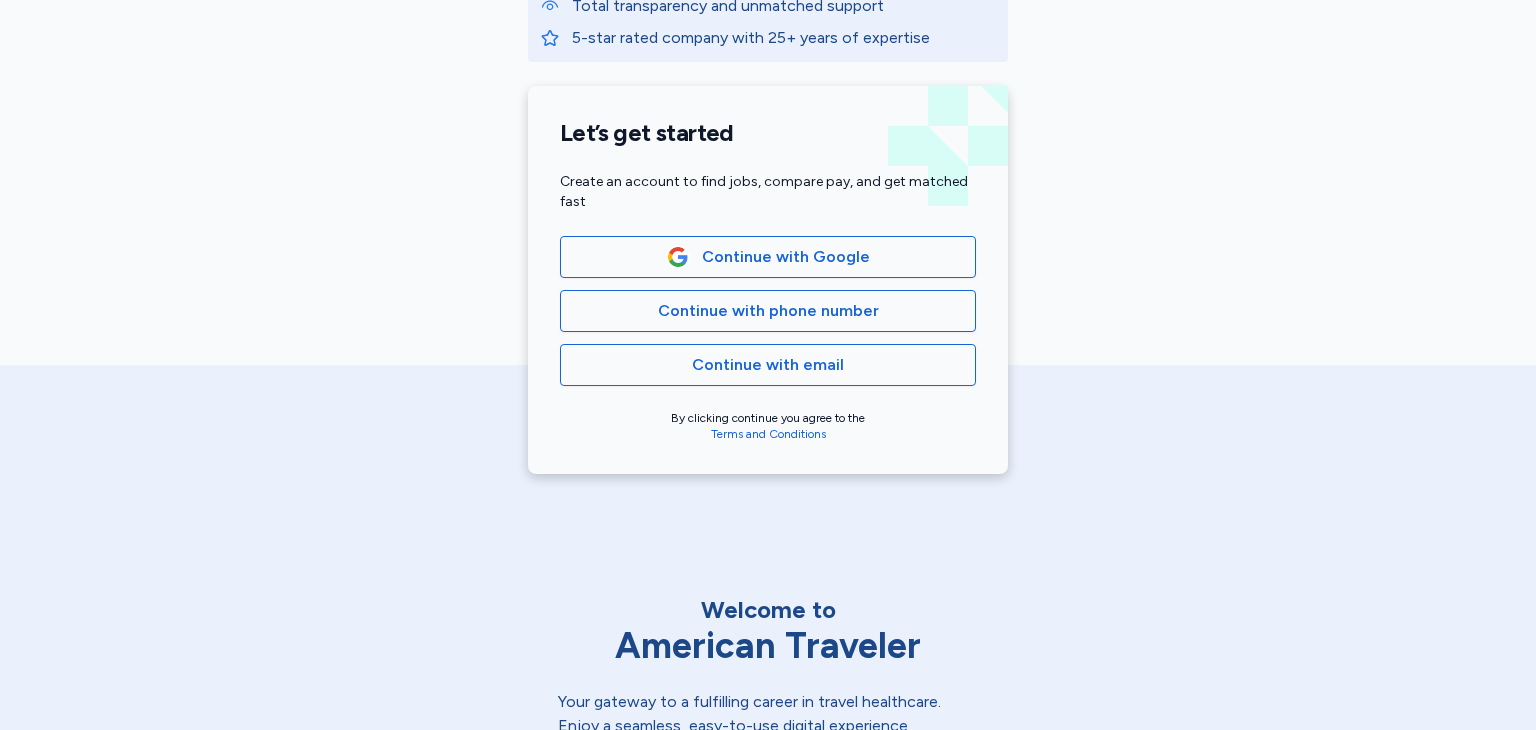 click on "American Traveler Why thousands of professionals trust us Industry-leading pay and top tier benefits Intuitive technology that puts you in control Total transparency and unmatched support 5-star rated company with 25+ years of expertise Let’s get started Create an account to find jobs, compare pay, and get matched fast Continue with Google Continue with phone number Continue with email By clicking continue you agree to the Terms and Conditions" at bounding box center (768, 49) 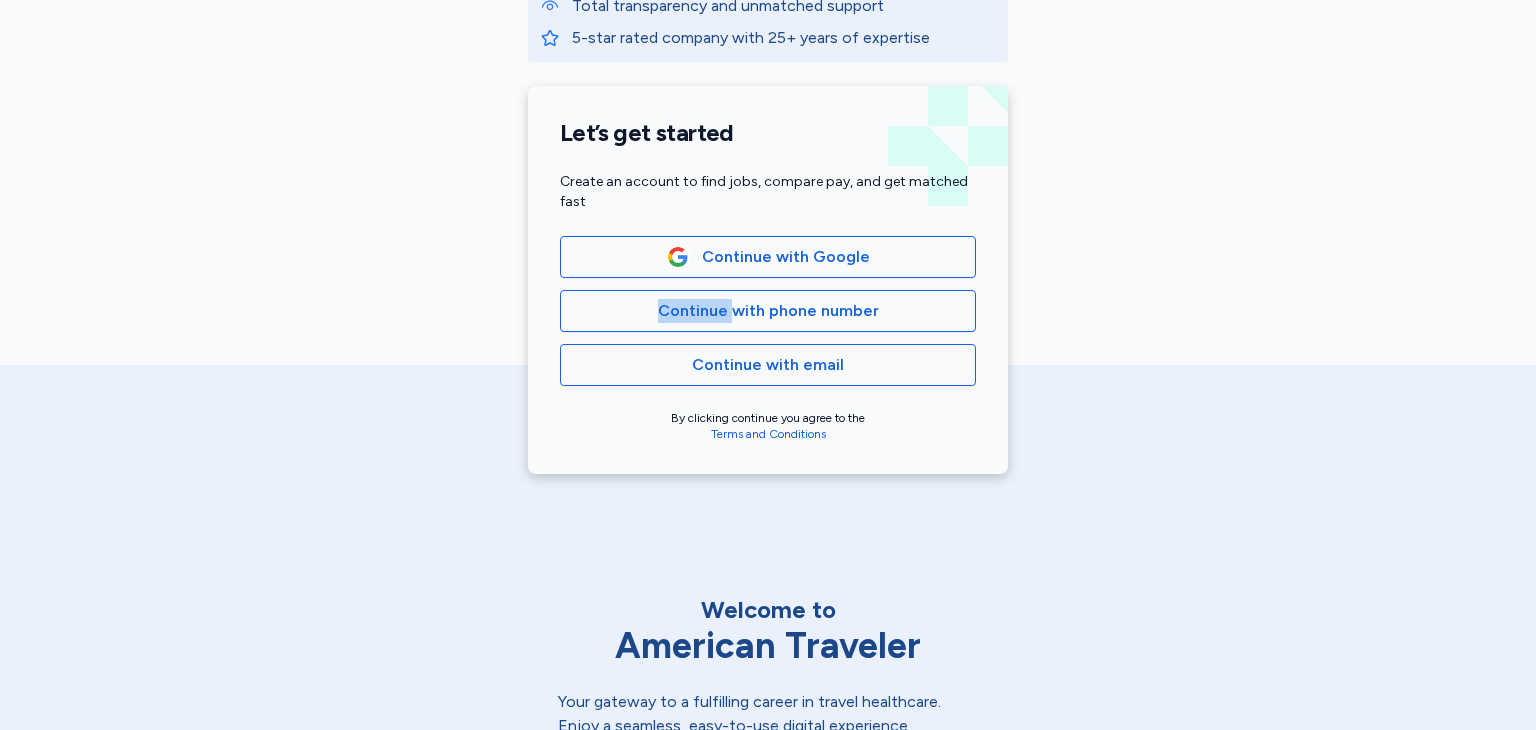 click on "American Traveler Why thousands of professionals trust us Industry-leading pay and top tier benefits Intuitive technology that puts you in control Total transparency and unmatched support 5-star rated company with 25+ years of expertise Let’s get started Create an account to find jobs, compare pay, and get matched fast Continue with Google Continue with phone number Continue with email By clicking continue you agree to the Terms and Conditions" at bounding box center (768, 49) 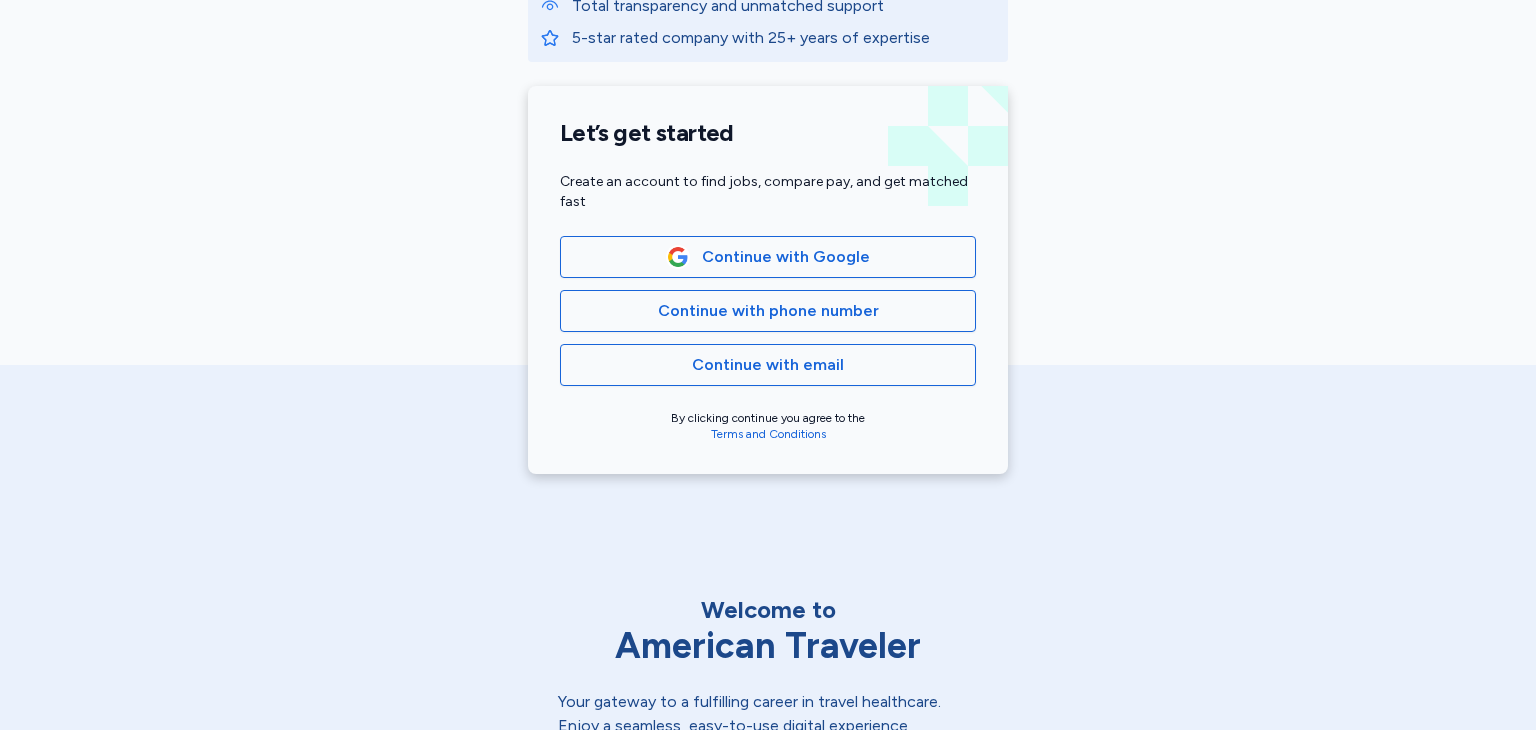 click on "American Traveler Why thousands of professionals trust us Industry-leading pay and top tier benefits Intuitive technology that puts you in control Total transparency and unmatched support 5-star rated company with 25+ years of expertise Let’s get started Create an account to find jobs, compare pay, and get matched fast Continue with Google Continue with phone number Continue with email By clicking continue you agree to the Terms and Conditions" at bounding box center (768, 49) 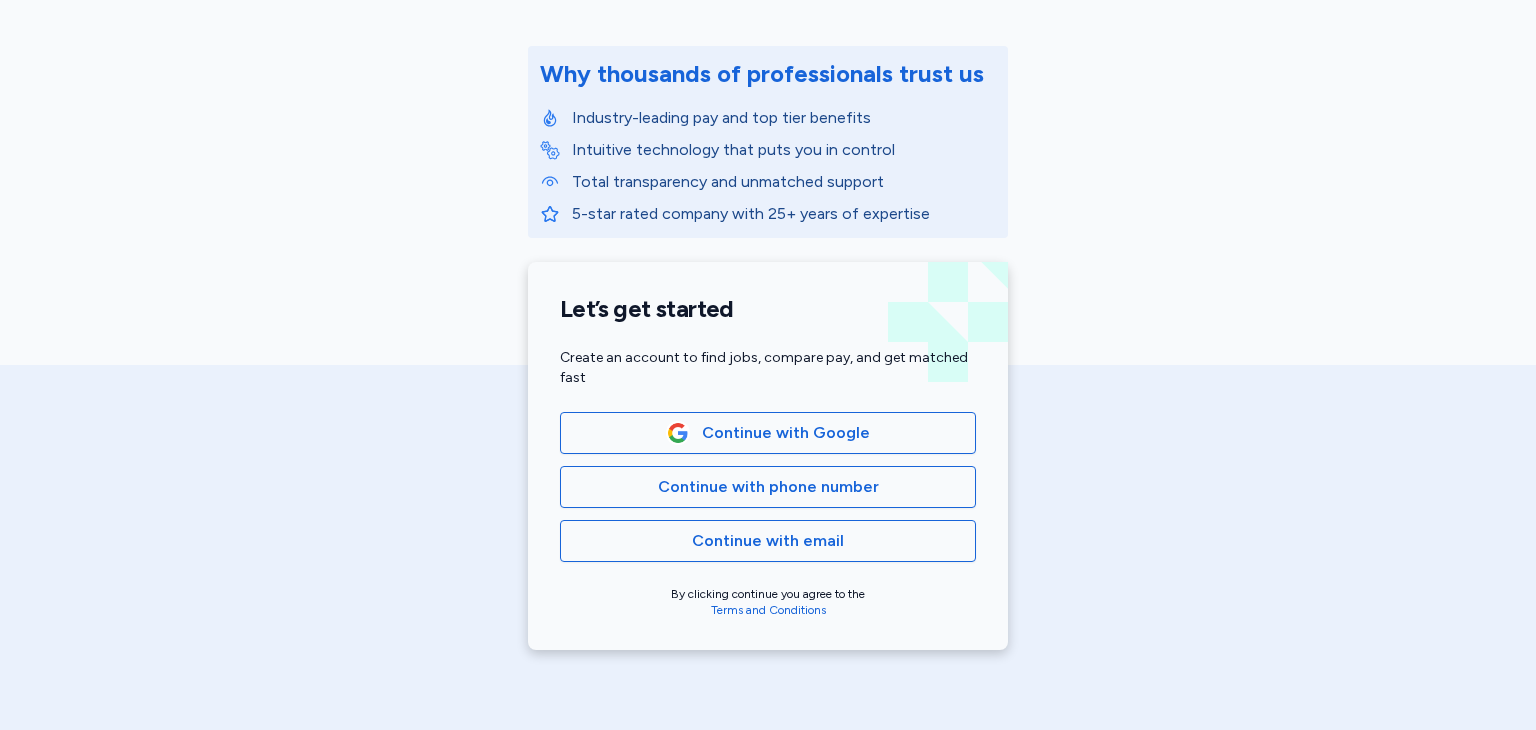 scroll, scrollTop: 300, scrollLeft: 0, axis: vertical 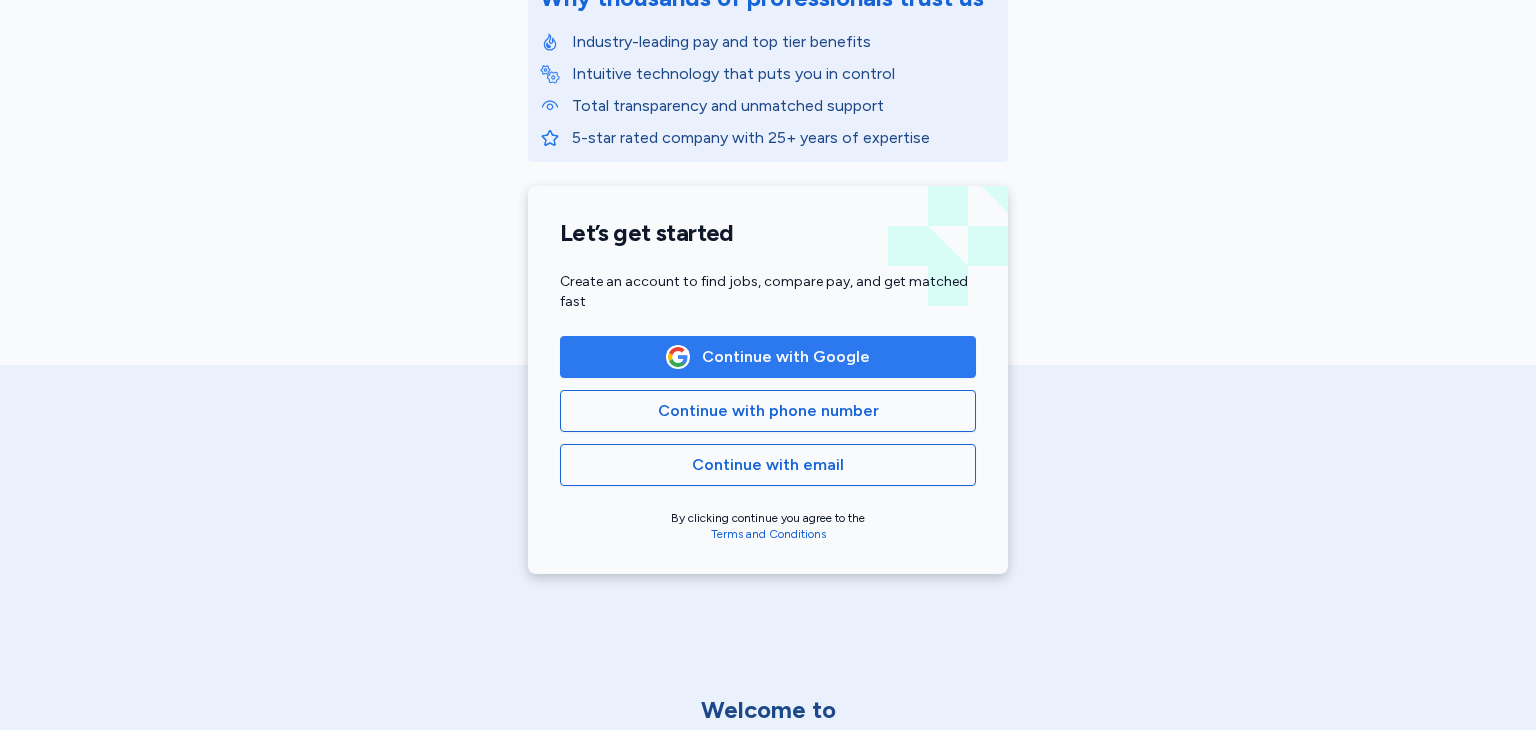 click on "Continue with Google" at bounding box center [768, 357] 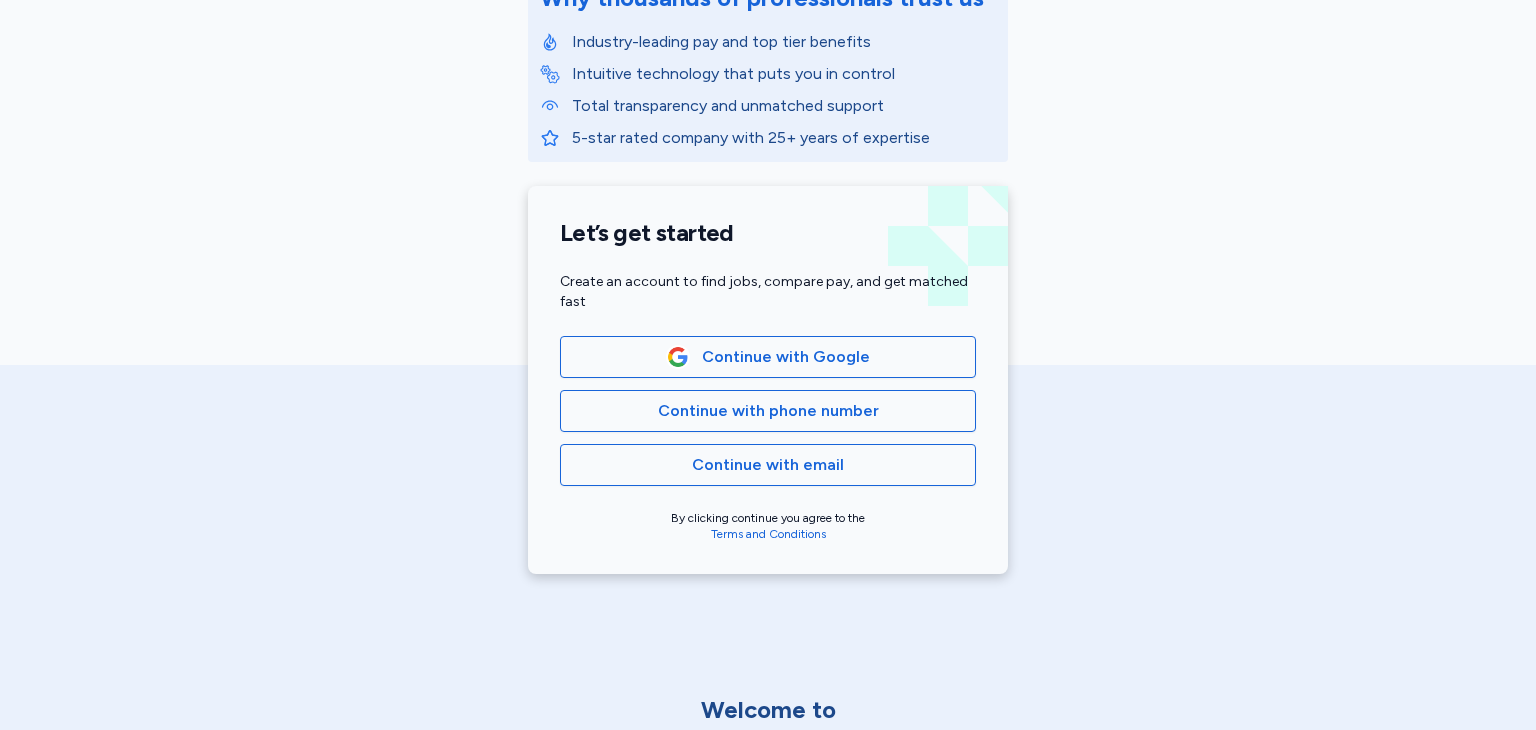 click on "Continue with Google Continue with phone number Continue with email" at bounding box center [768, 411] 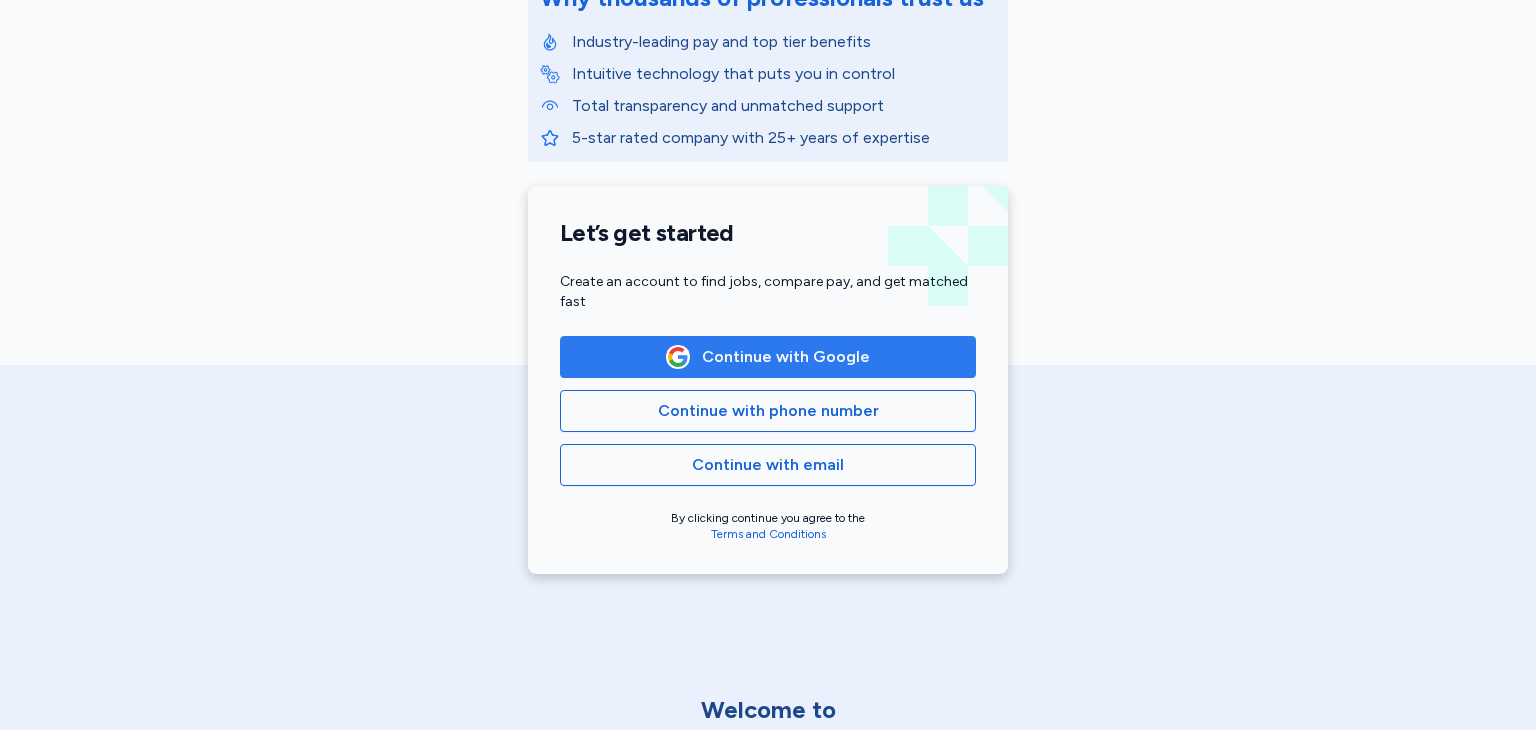 click at bounding box center [678, 357] 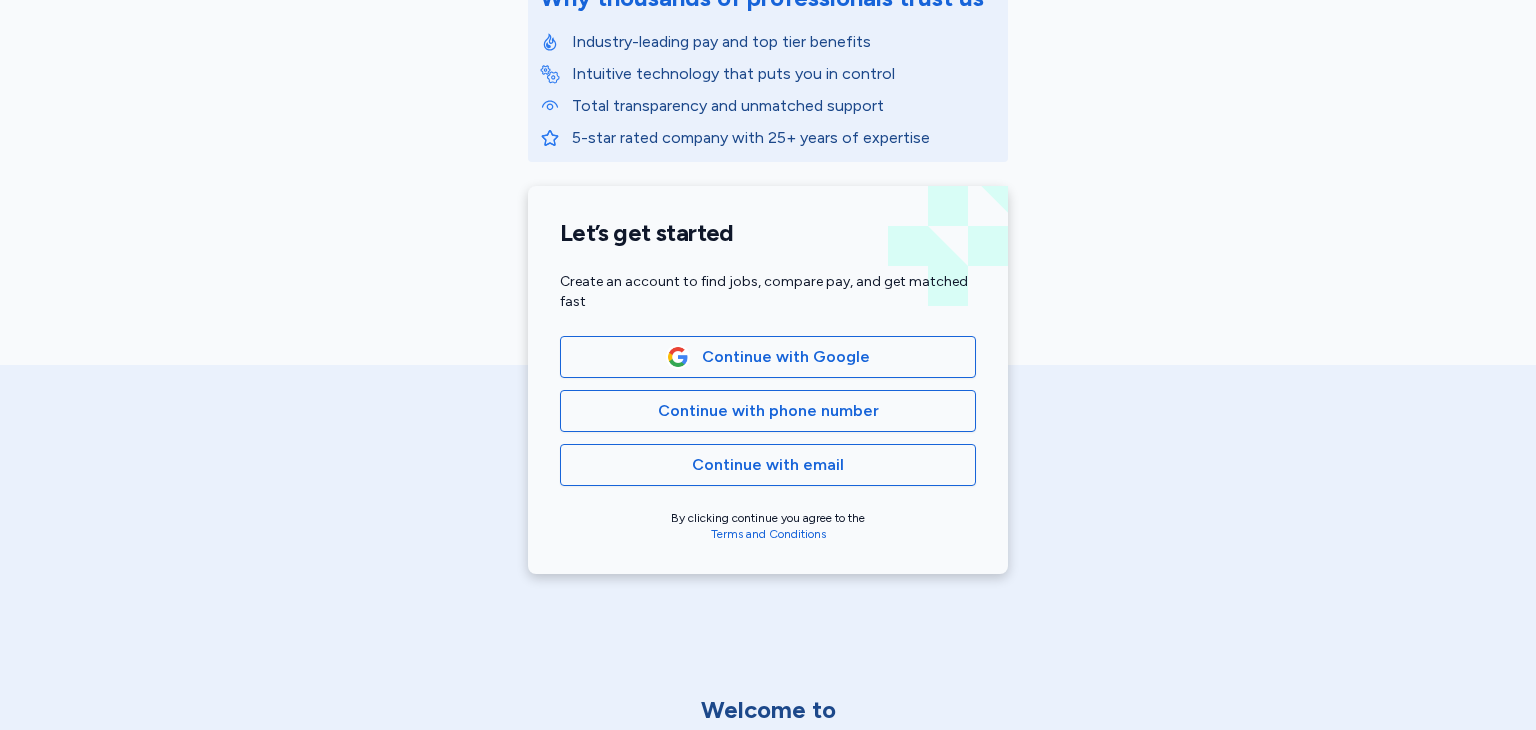 drag, startPoint x: 314, startPoint y: 132, endPoint x: 816, endPoint y: 120, distance: 502.1434 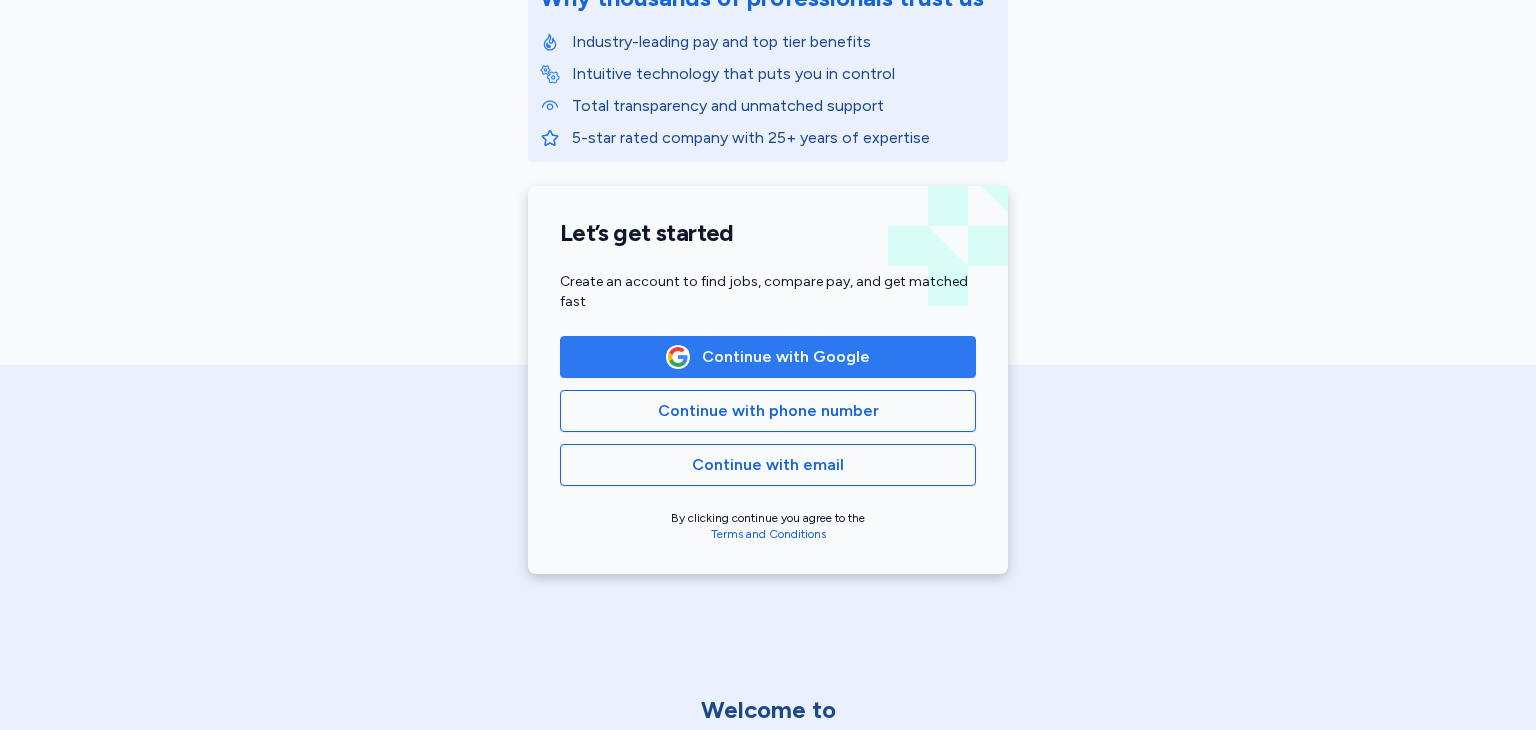 click on "Continue with Google" at bounding box center (768, 357) 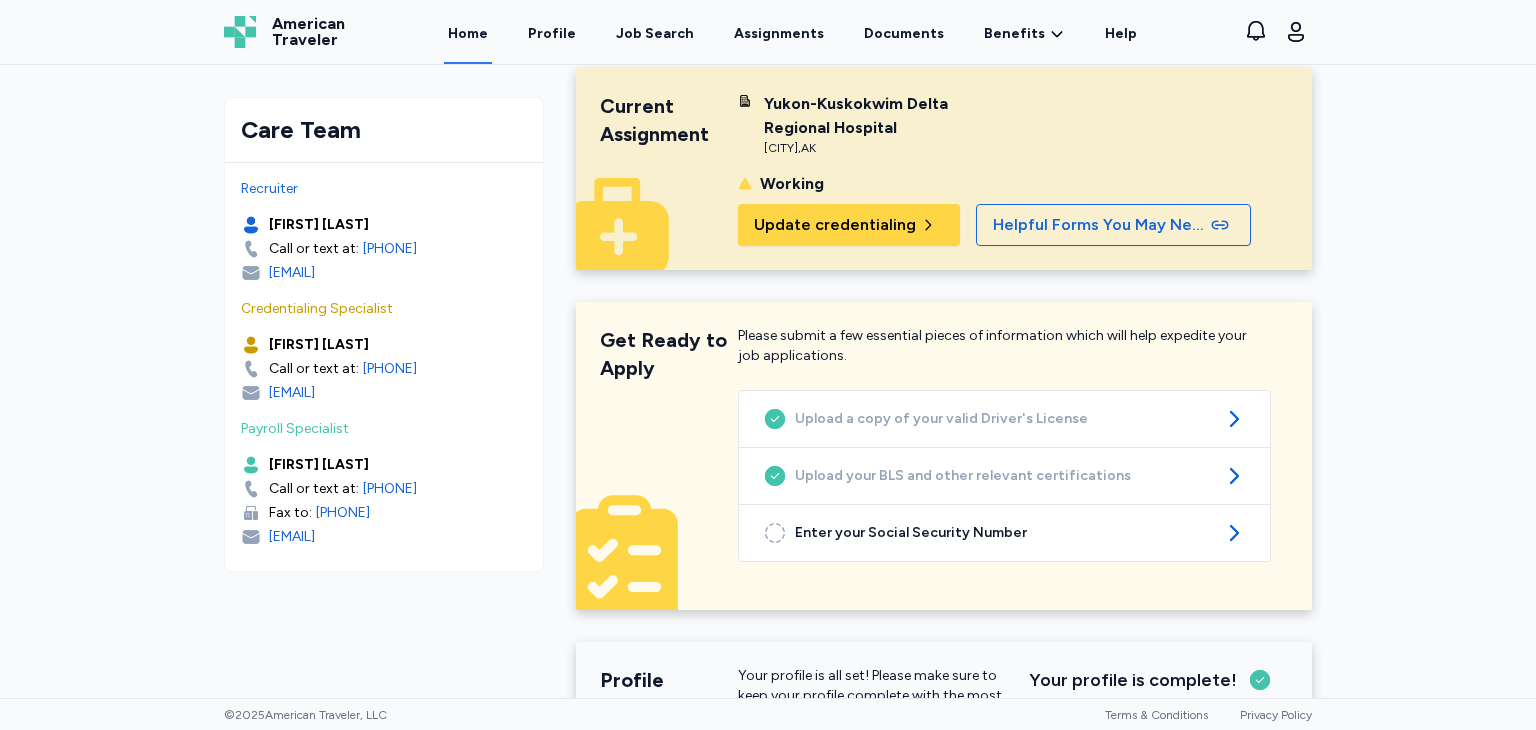 scroll, scrollTop: 0, scrollLeft: 0, axis: both 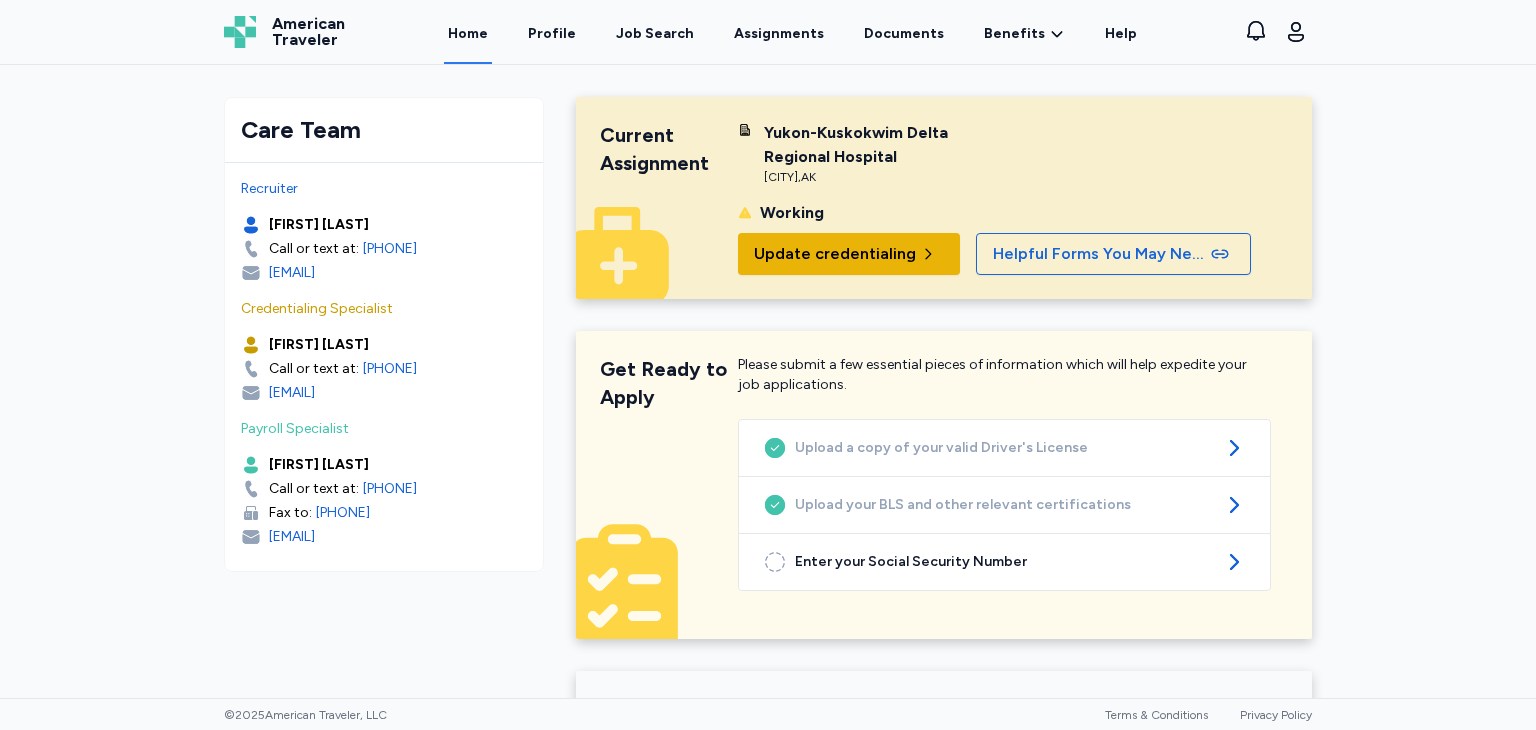 click on "Update credentialing" at bounding box center [835, 254] 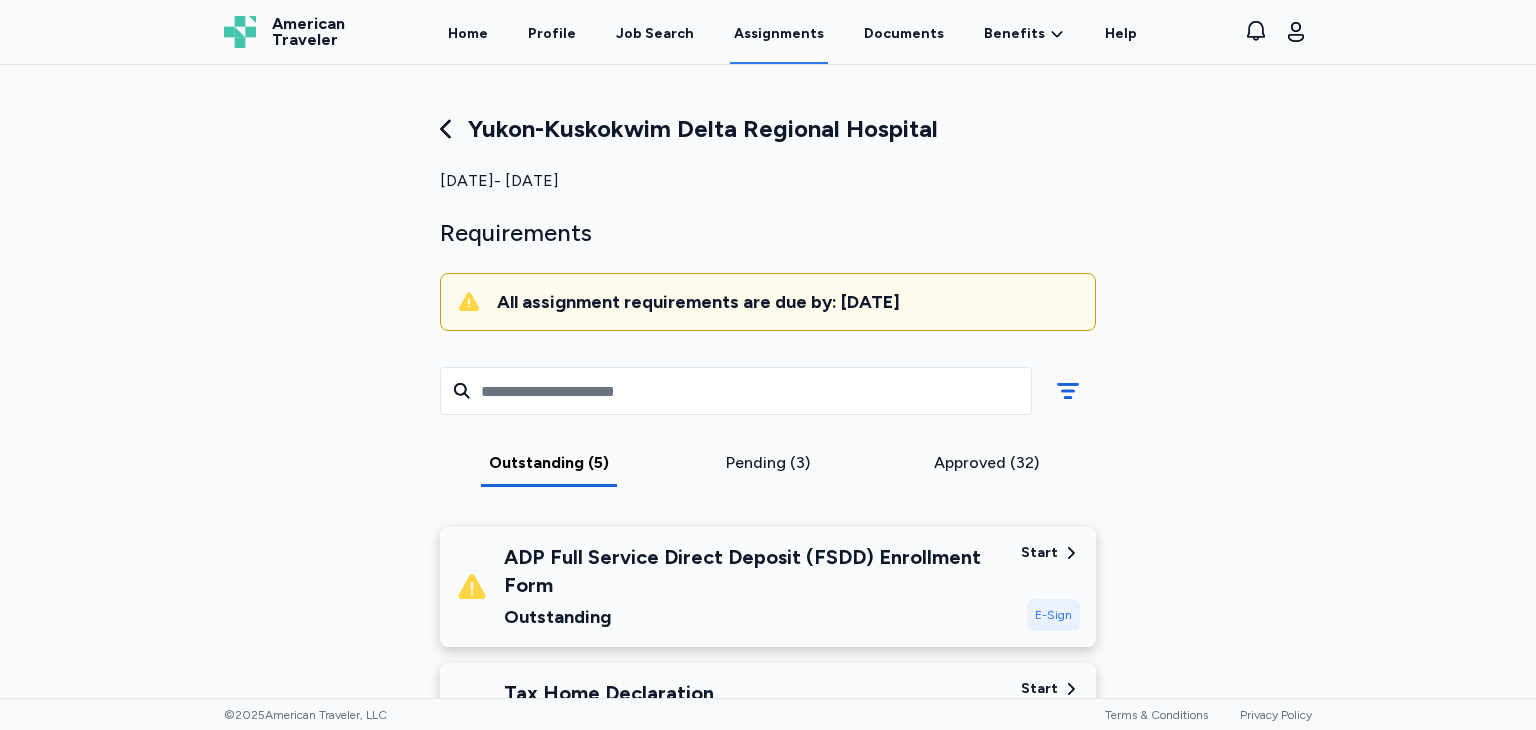 drag, startPoint x: 232, startPoint y: 136, endPoint x: 188, endPoint y: 98, distance: 58.137768 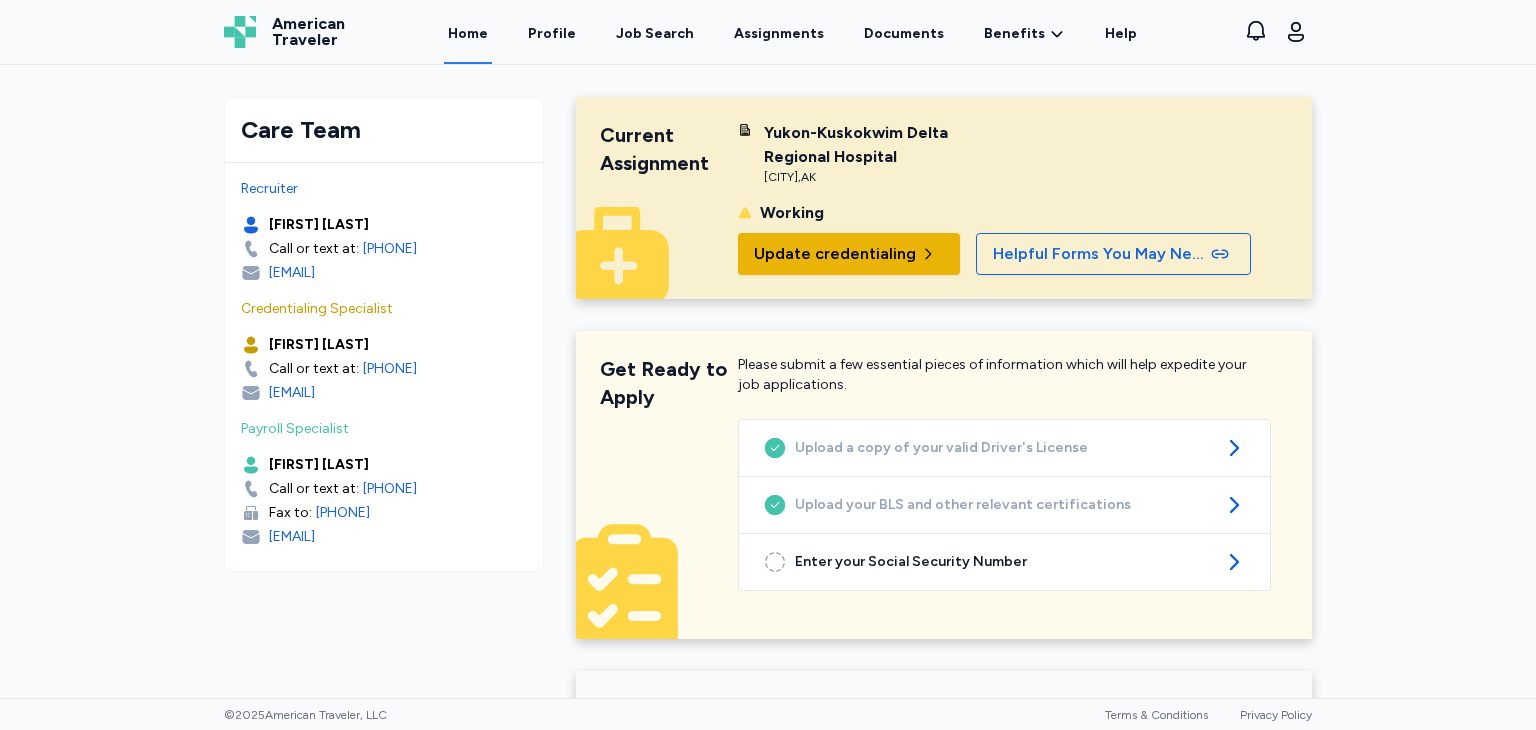 click on "Update credentialing" at bounding box center (835, 254) 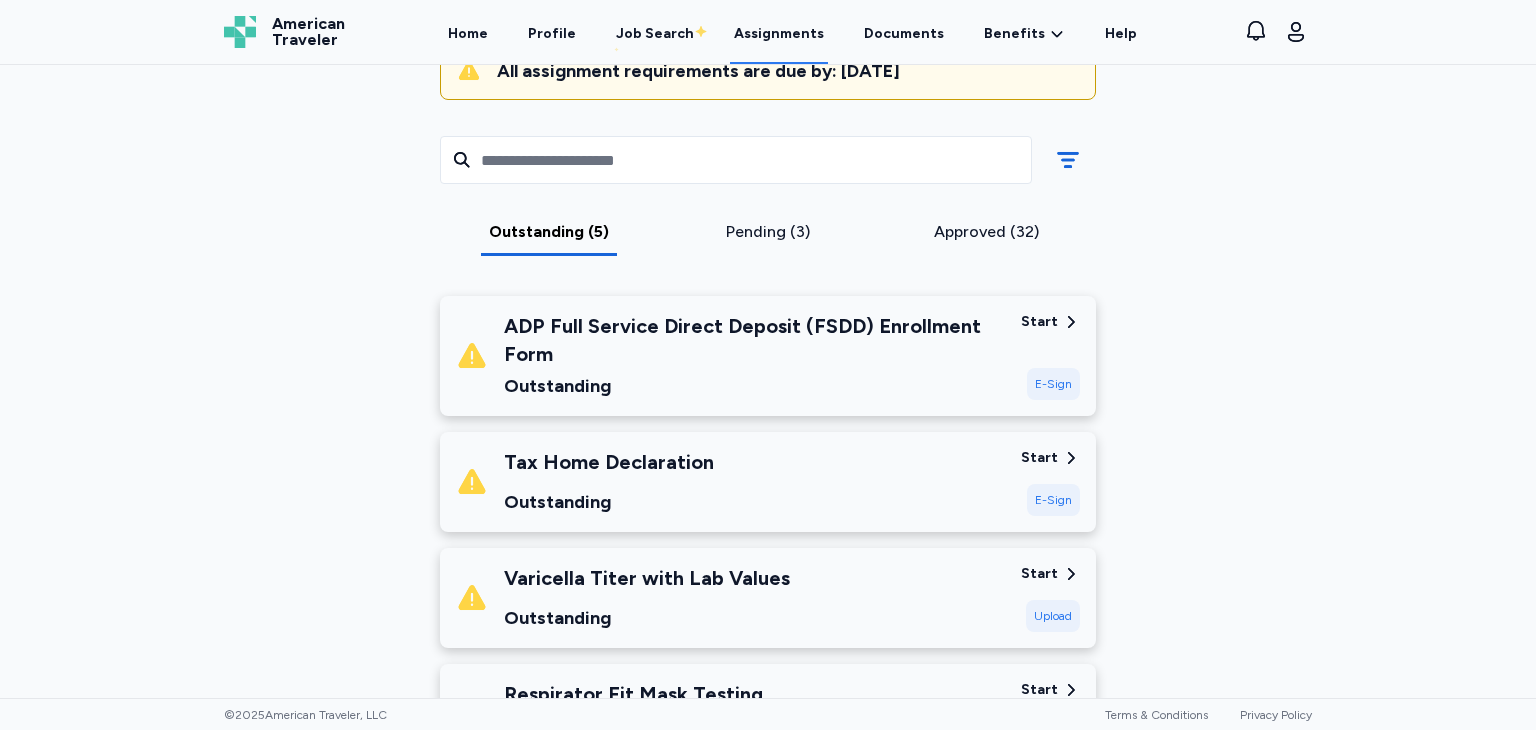 scroll, scrollTop: 300, scrollLeft: 0, axis: vertical 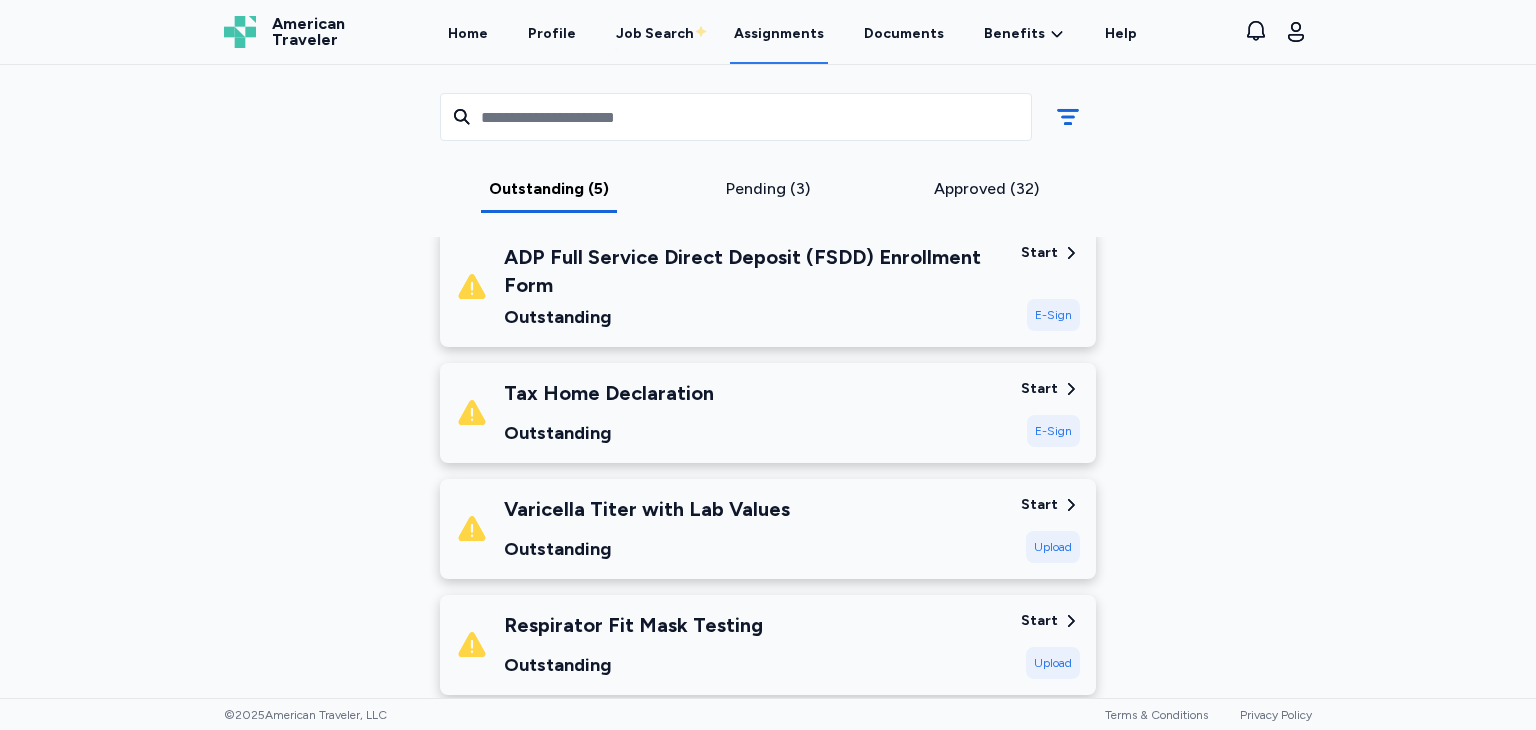click on "Start" at bounding box center [1039, 253] 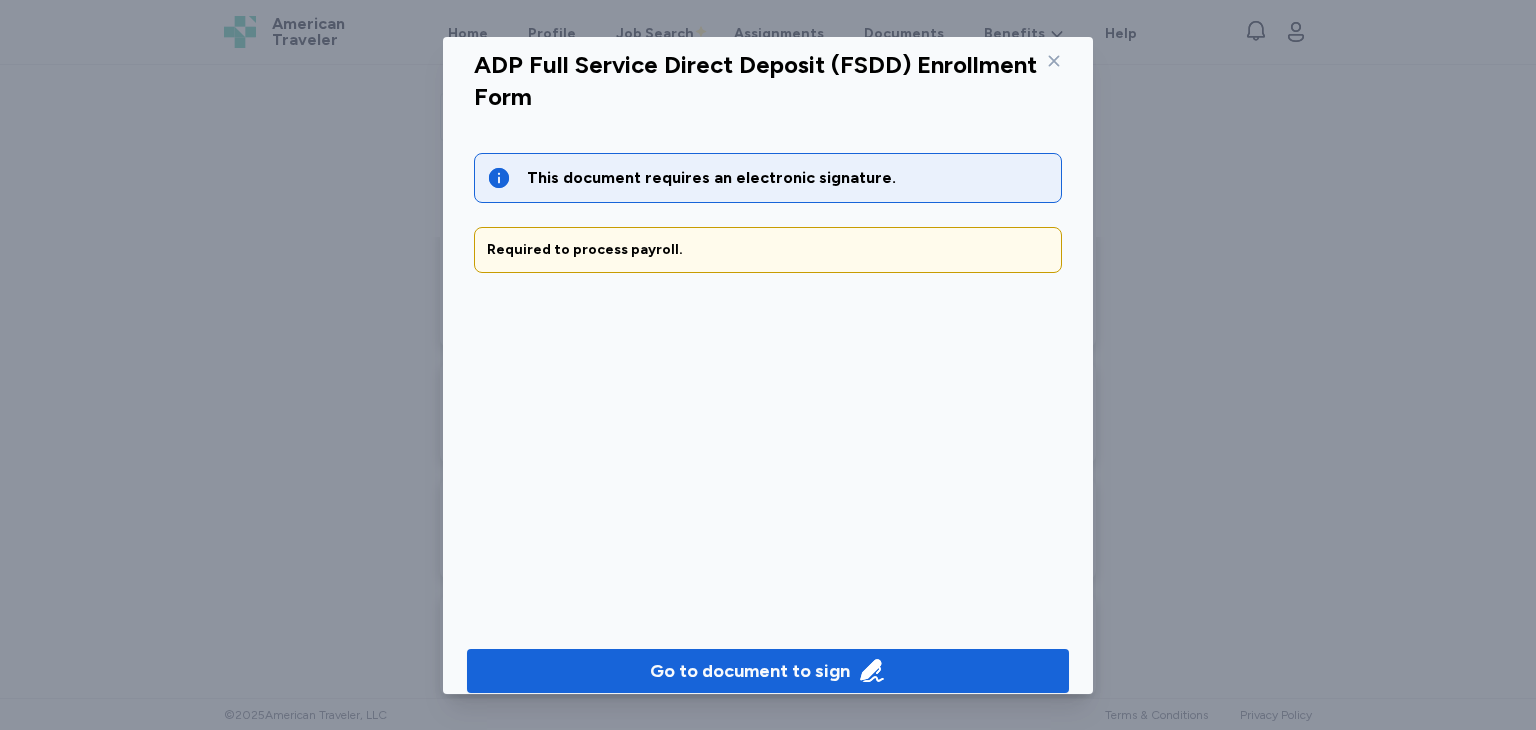 scroll, scrollTop: 43, scrollLeft: 0, axis: vertical 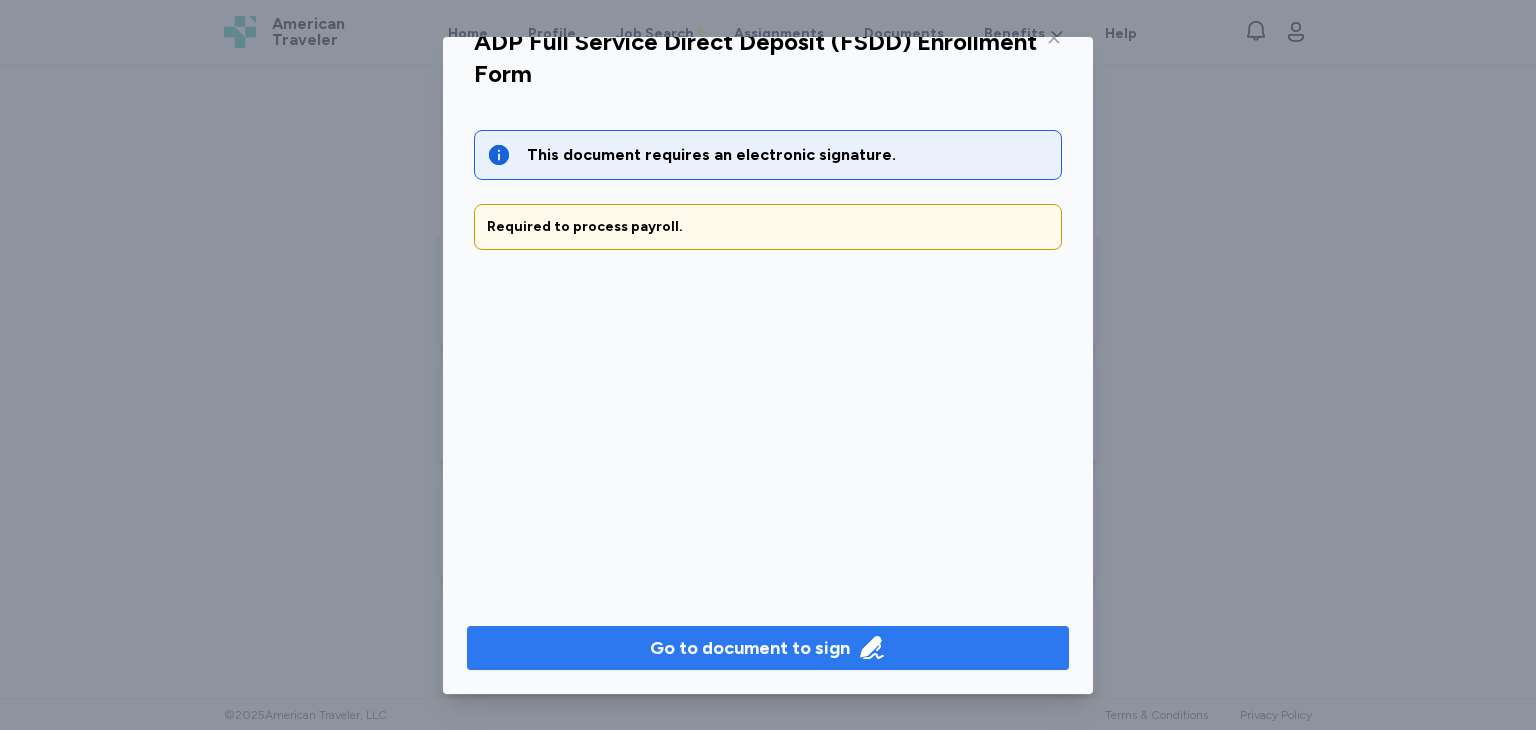 click on "Go to document to sign" at bounding box center (750, 648) 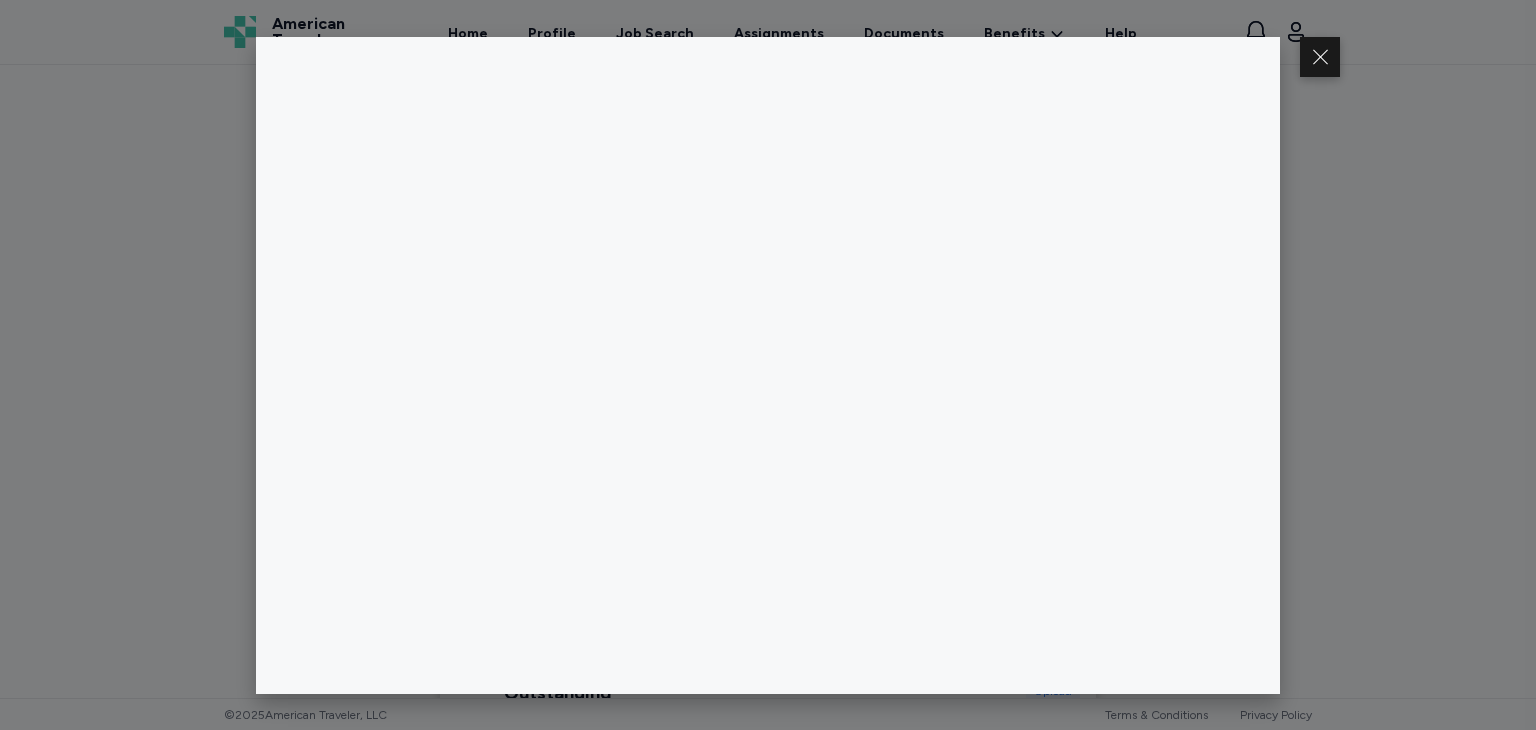 scroll, scrollTop: 100, scrollLeft: 0, axis: vertical 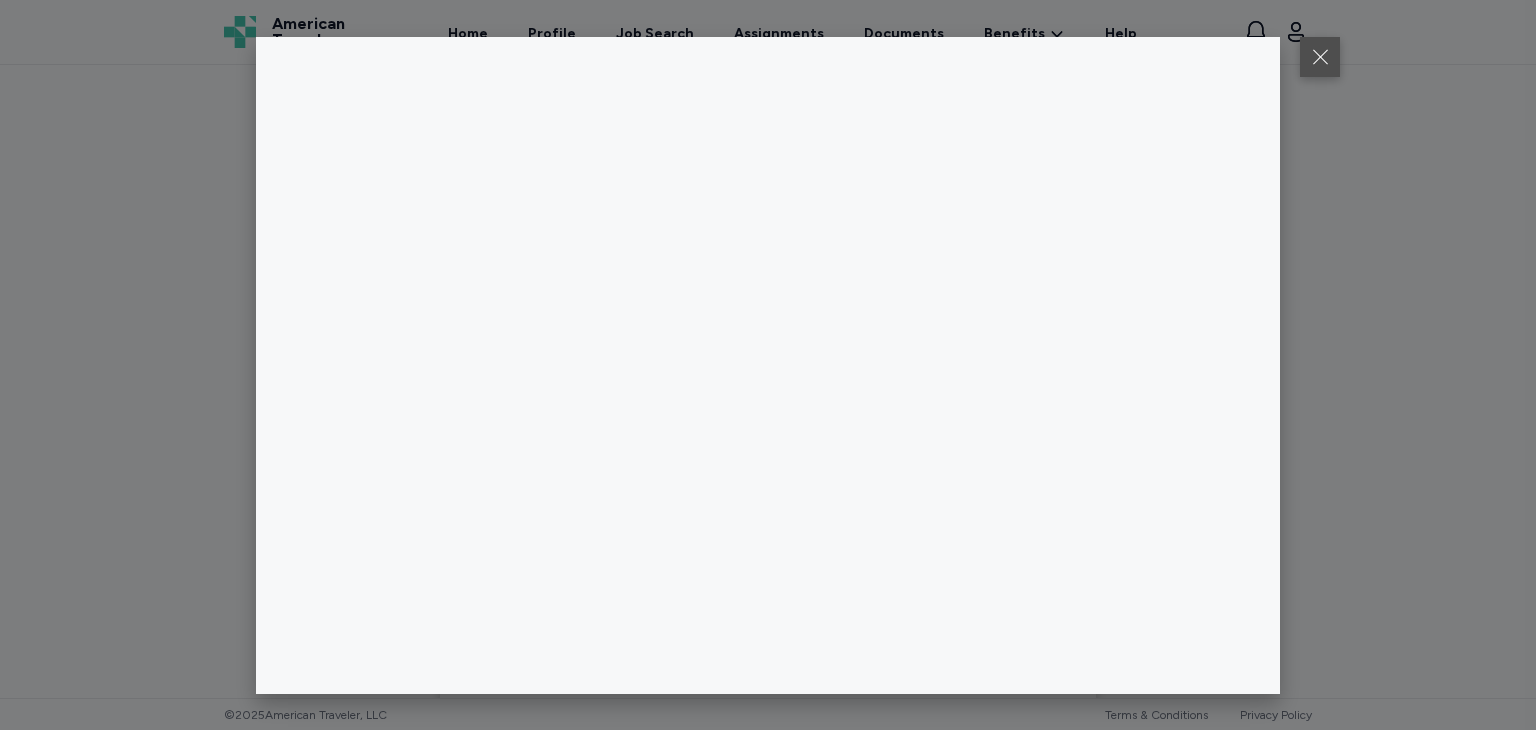 click at bounding box center [1320, 57] 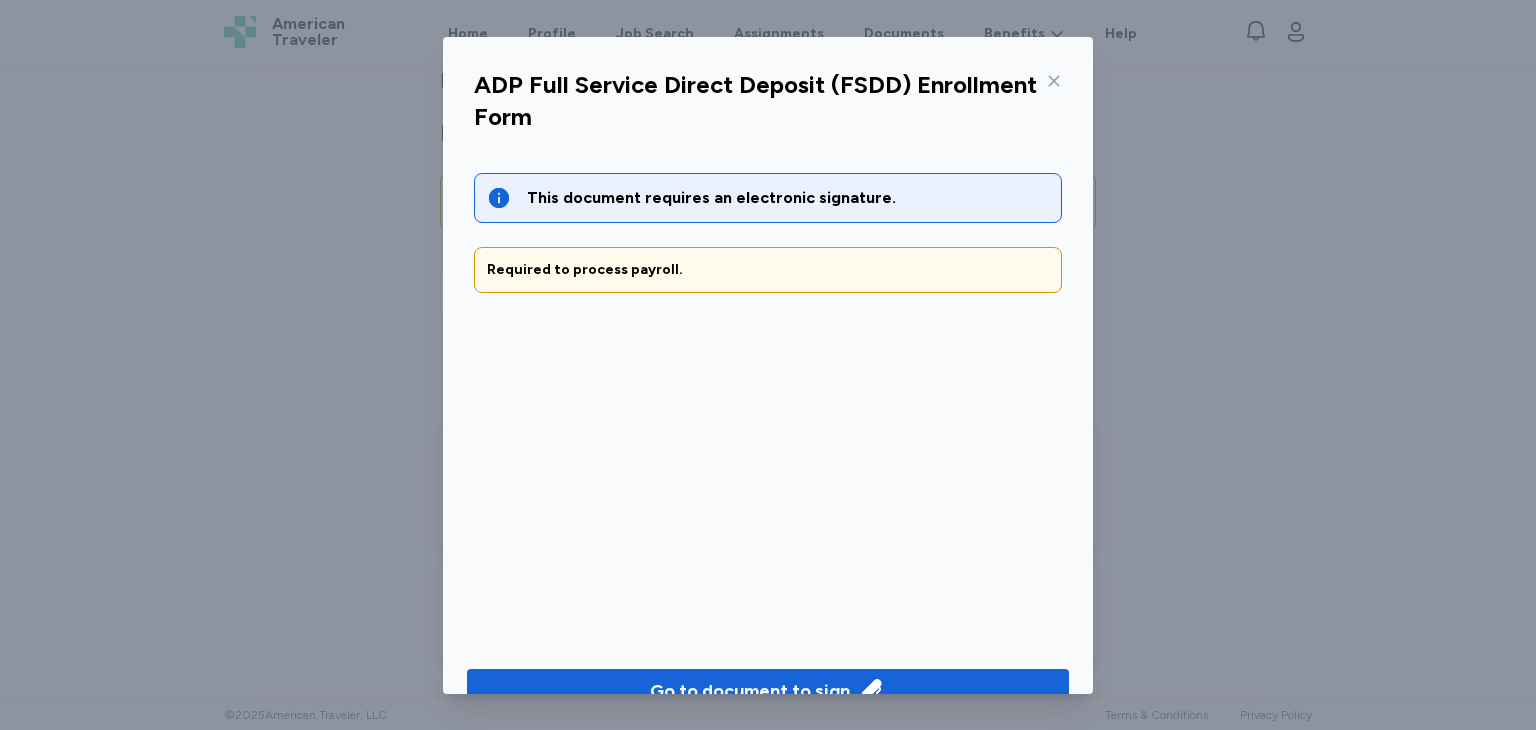 scroll, scrollTop: 43, scrollLeft: 0, axis: vertical 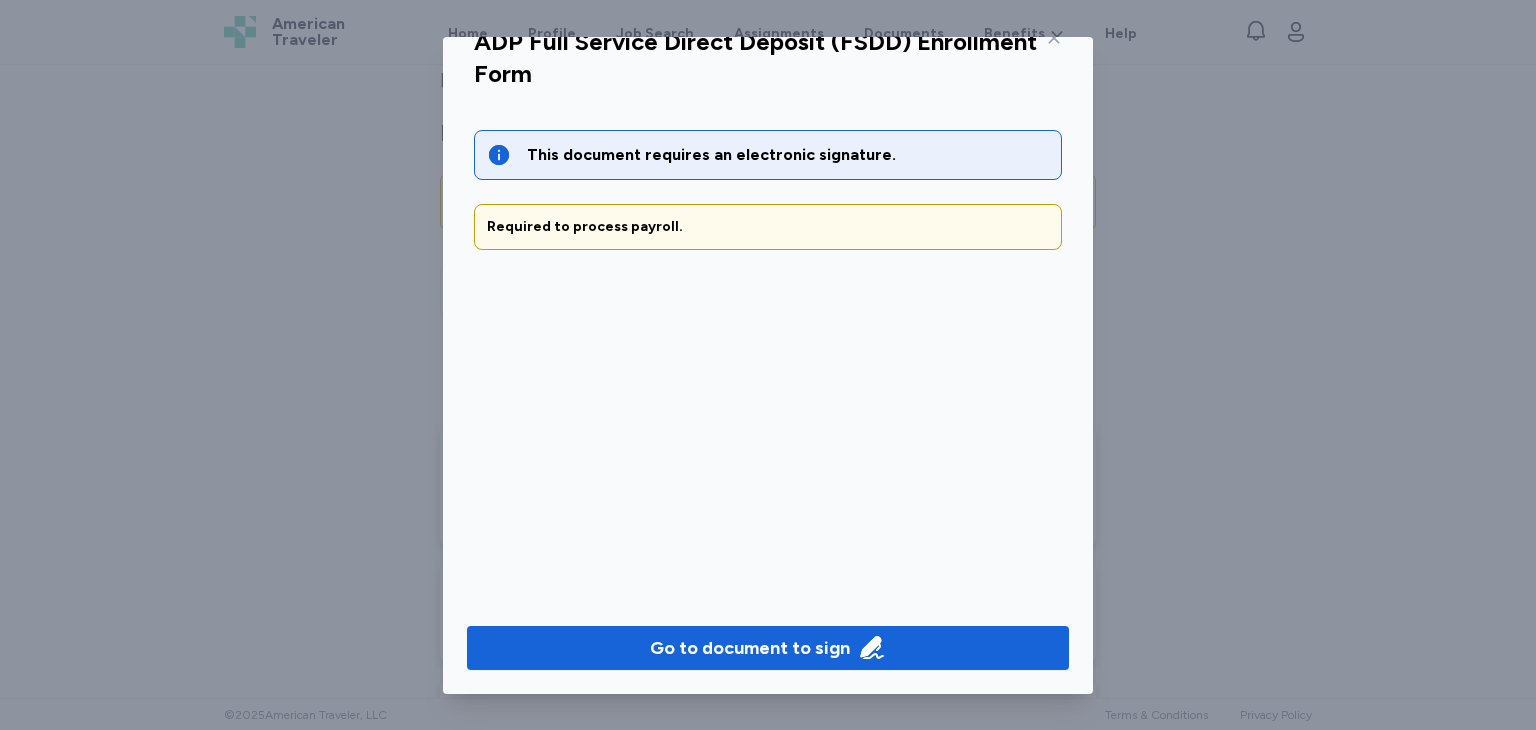 click 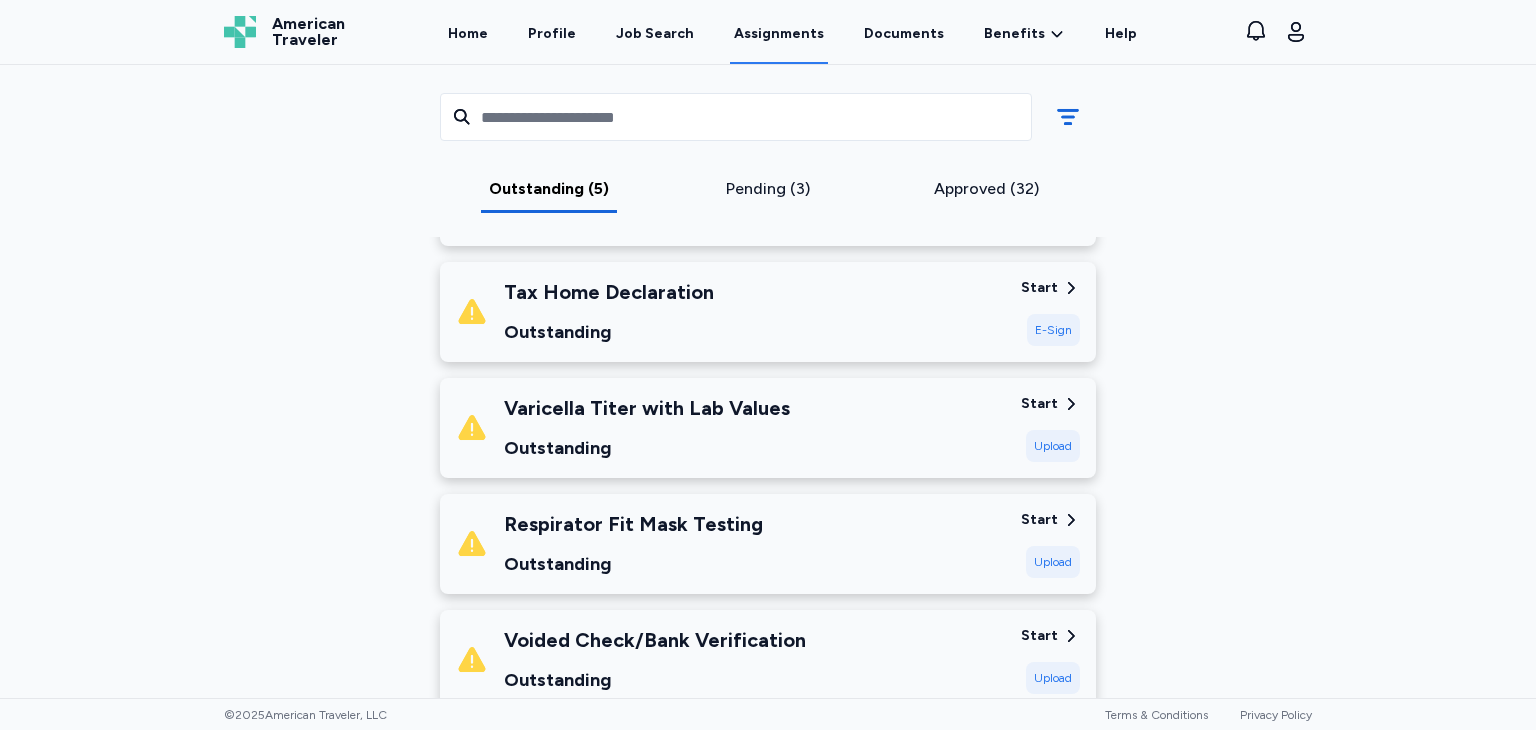 scroll, scrollTop: 400, scrollLeft: 0, axis: vertical 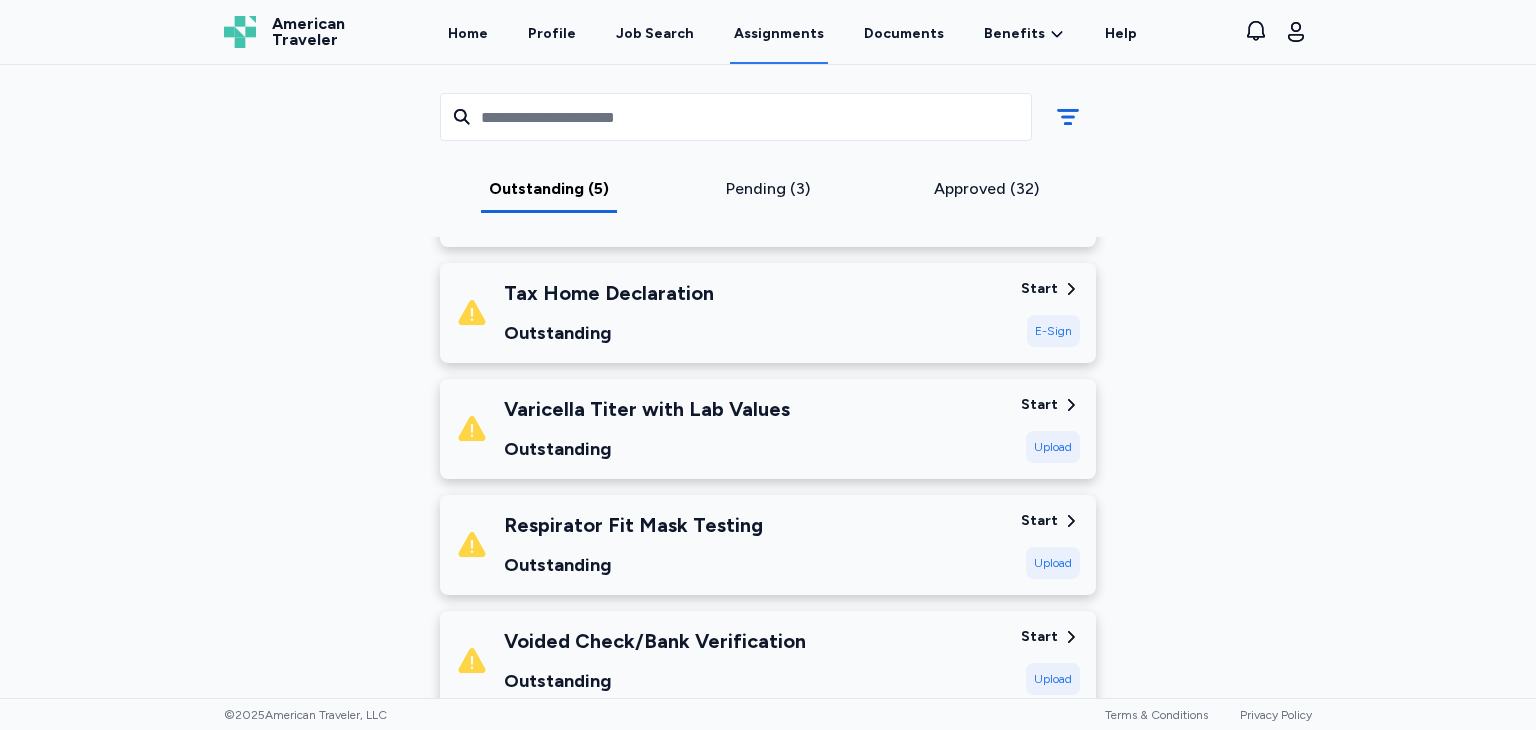click on "Start" at bounding box center (1039, 289) 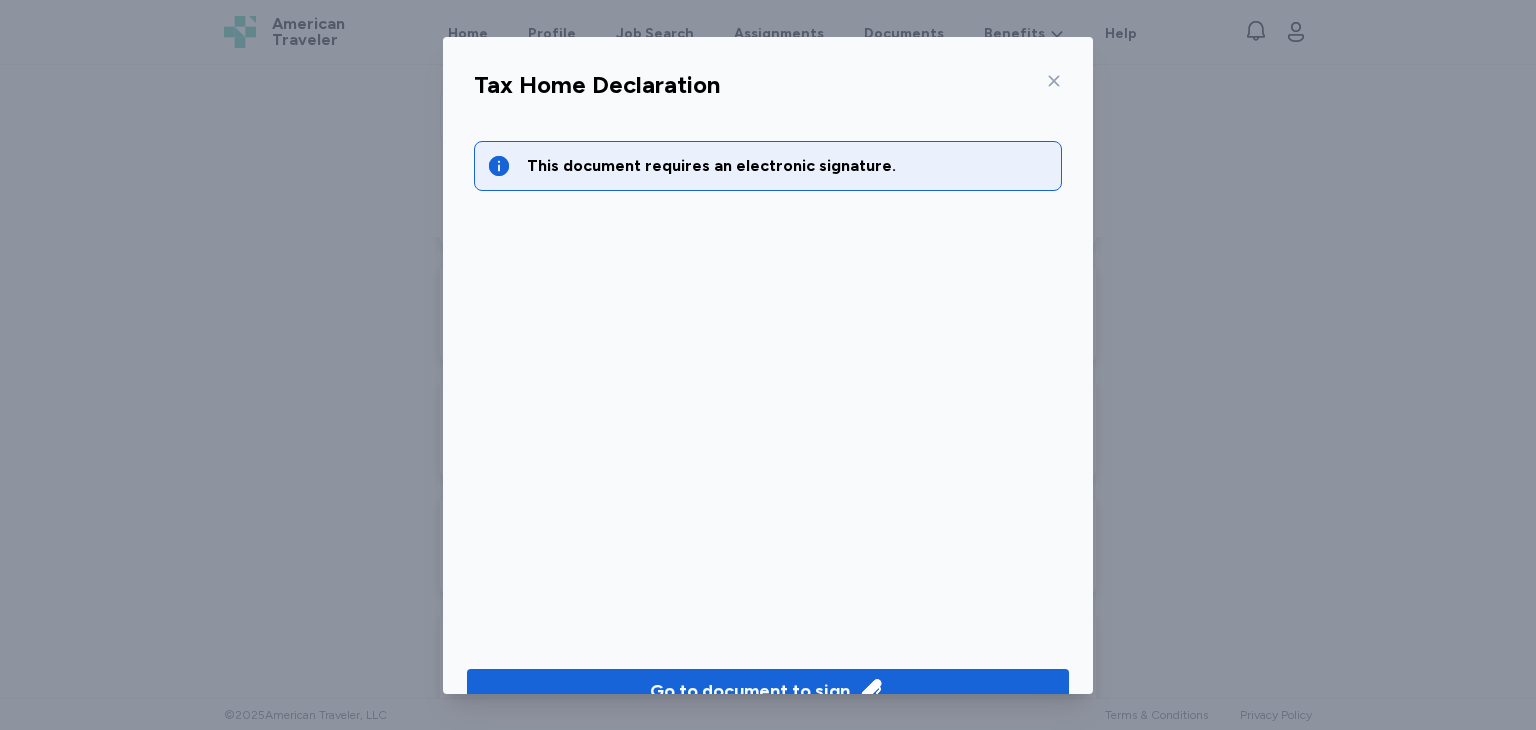 scroll, scrollTop: 43, scrollLeft: 0, axis: vertical 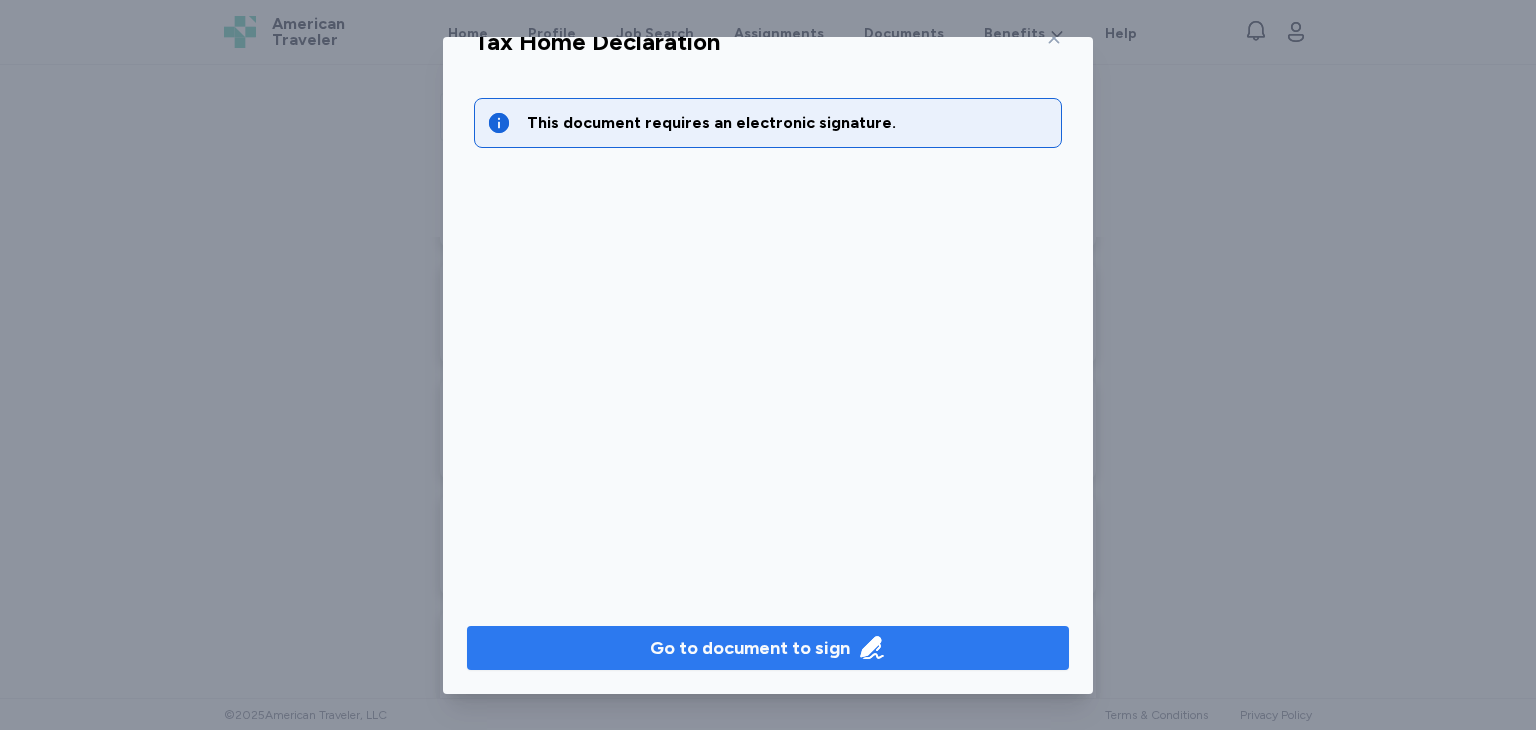 click on "Go to document to sign" at bounding box center [750, 648] 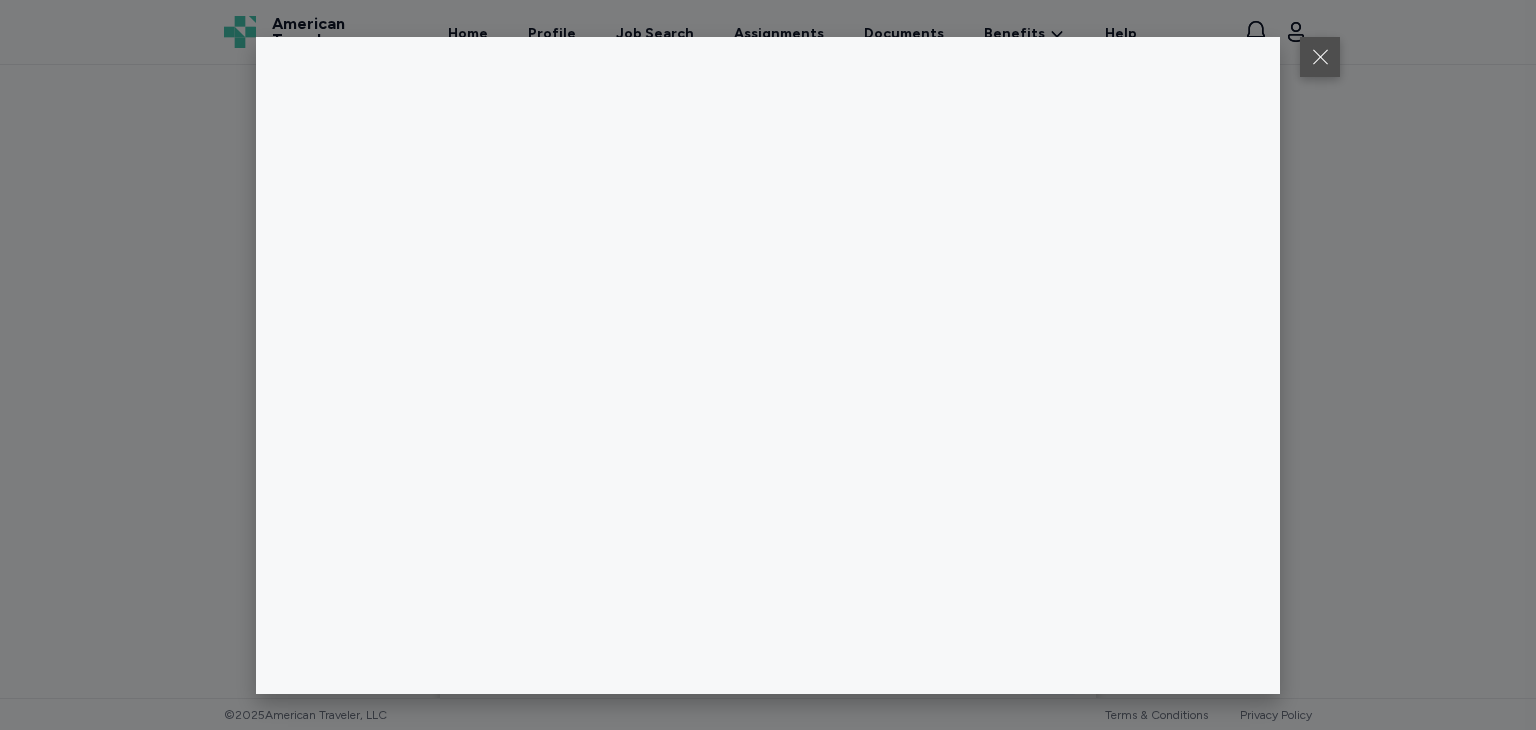 click at bounding box center [1320, 57] 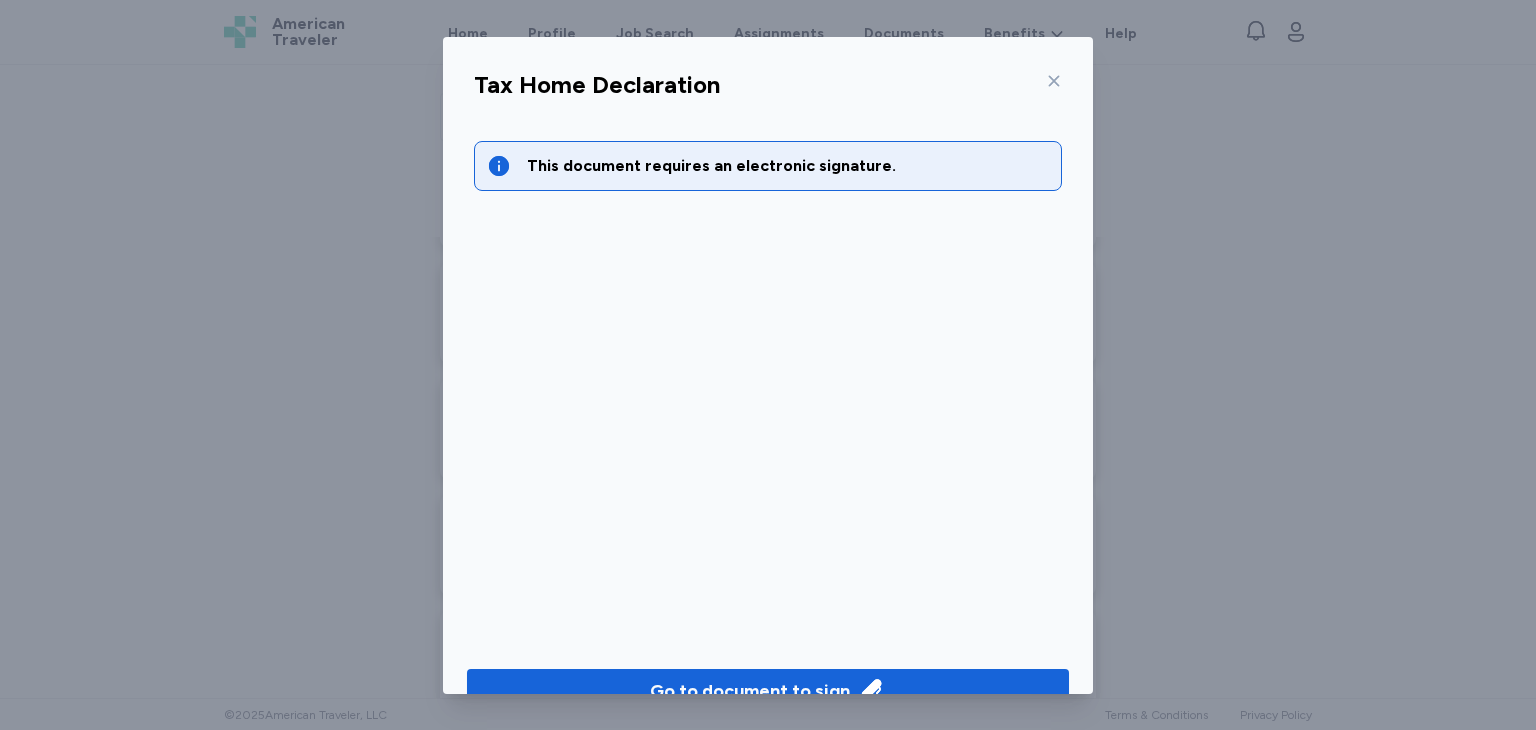 click 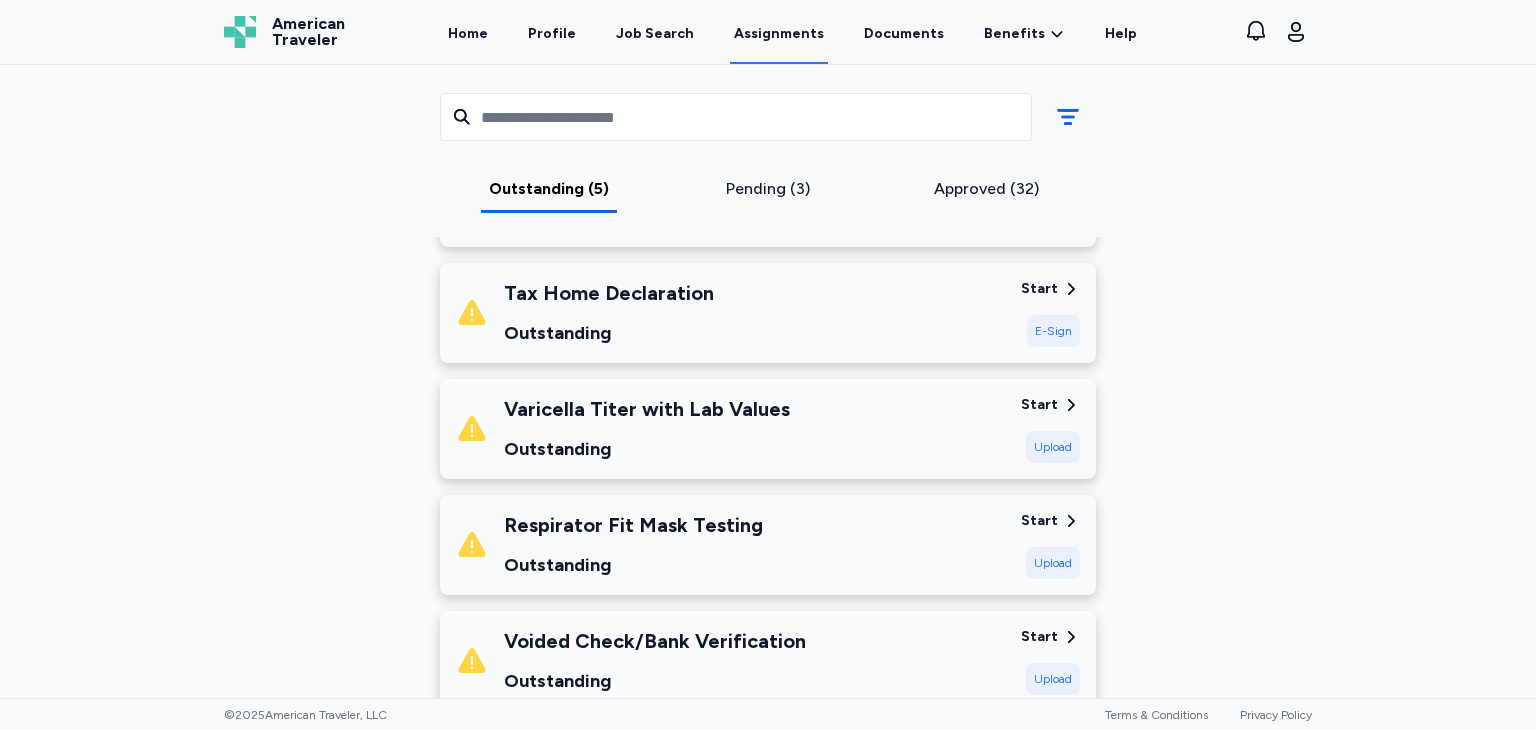 click on "Start" at bounding box center (1050, 289) 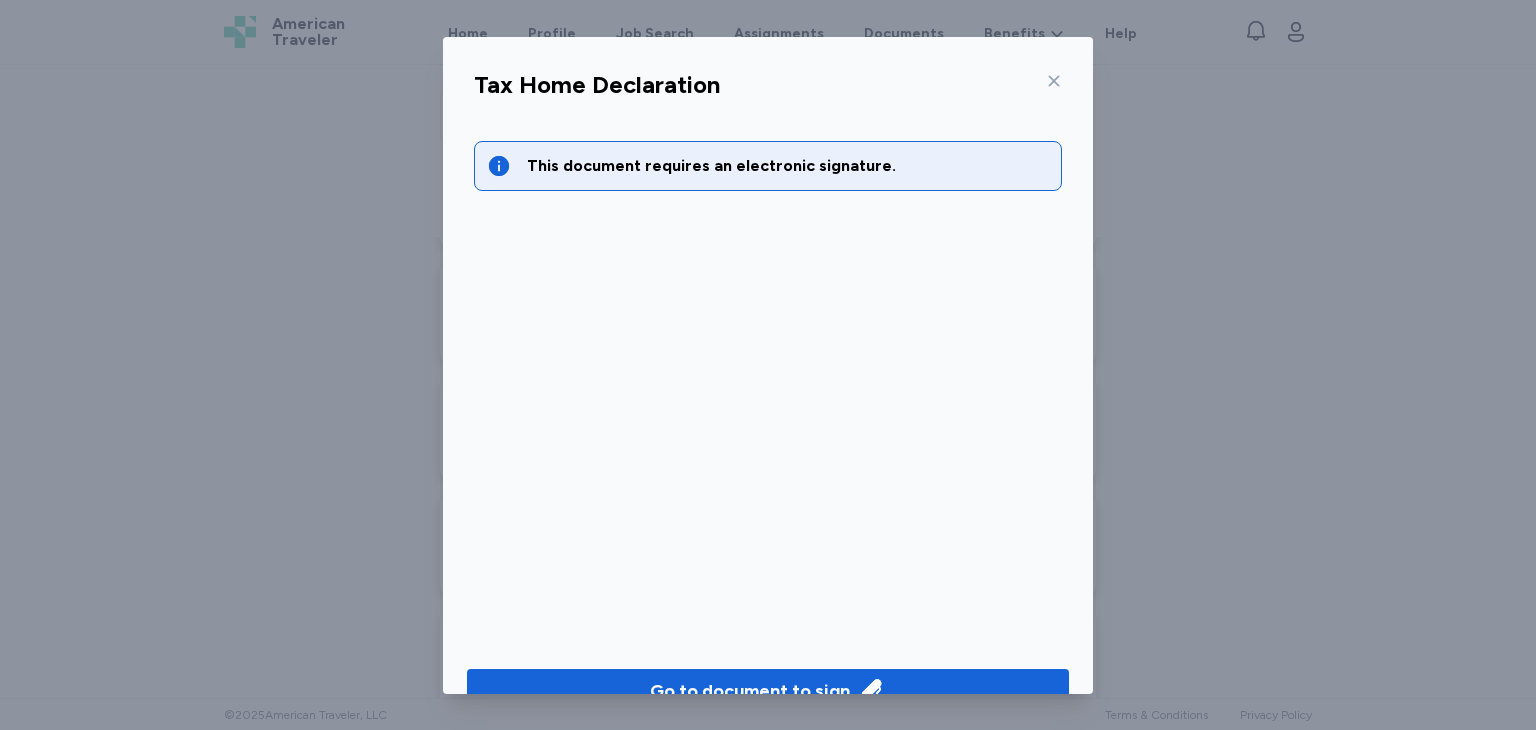 drag, startPoint x: 1016, startPoint y: 65, endPoint x: 1069, endPoint y: 84, distance: 56.302753 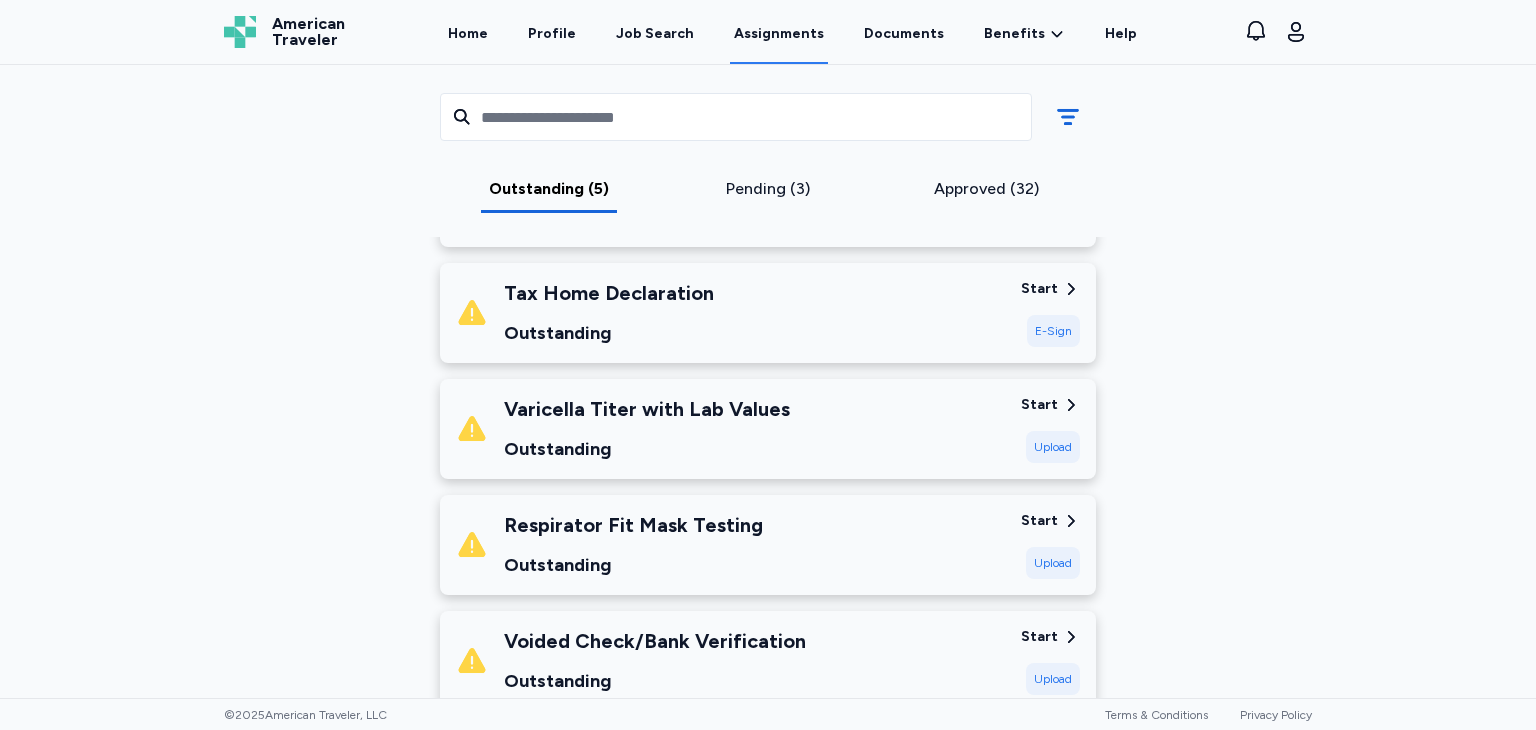 click on "Start" at bounding box center (1039, 289) 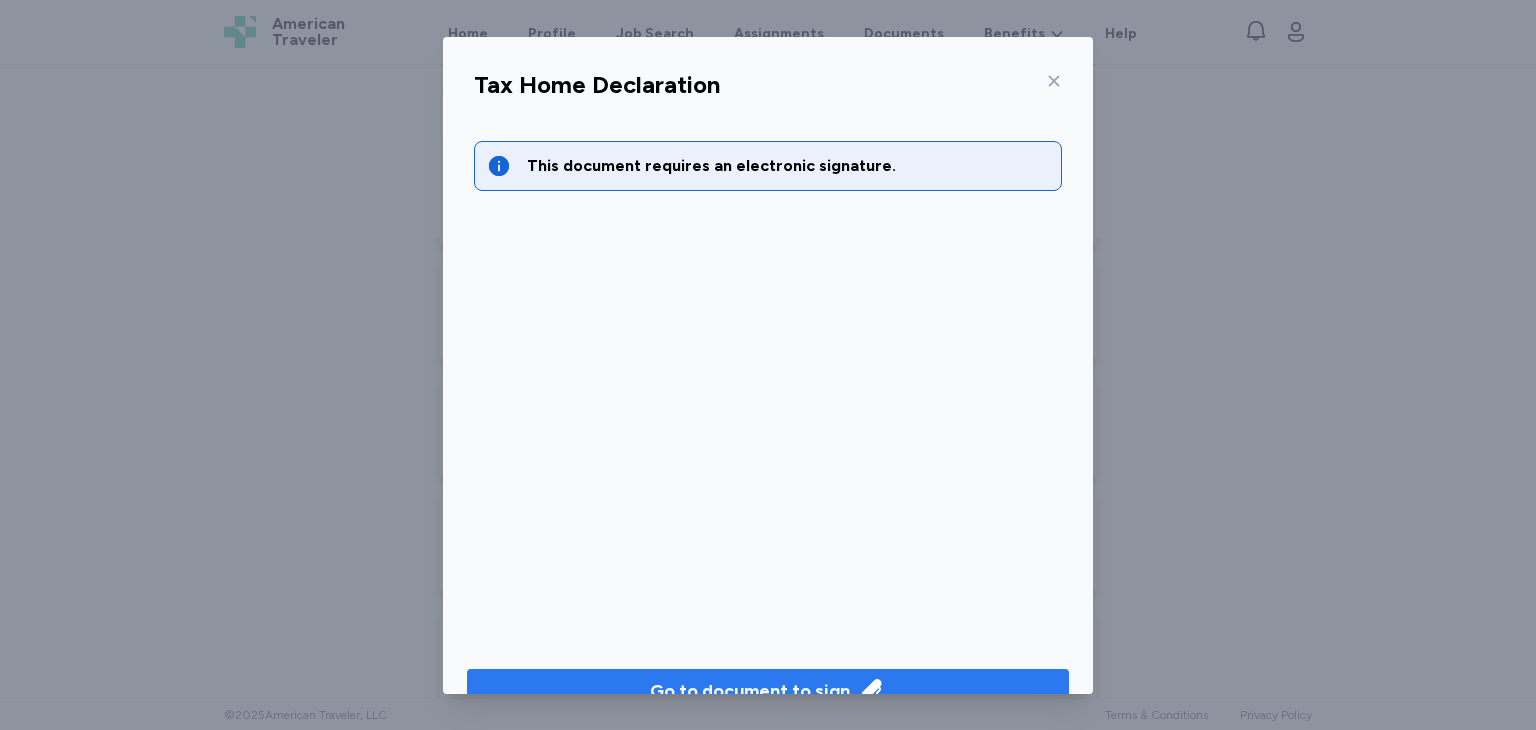 click on "Go to document to sign" at bounding box center [768, 691] 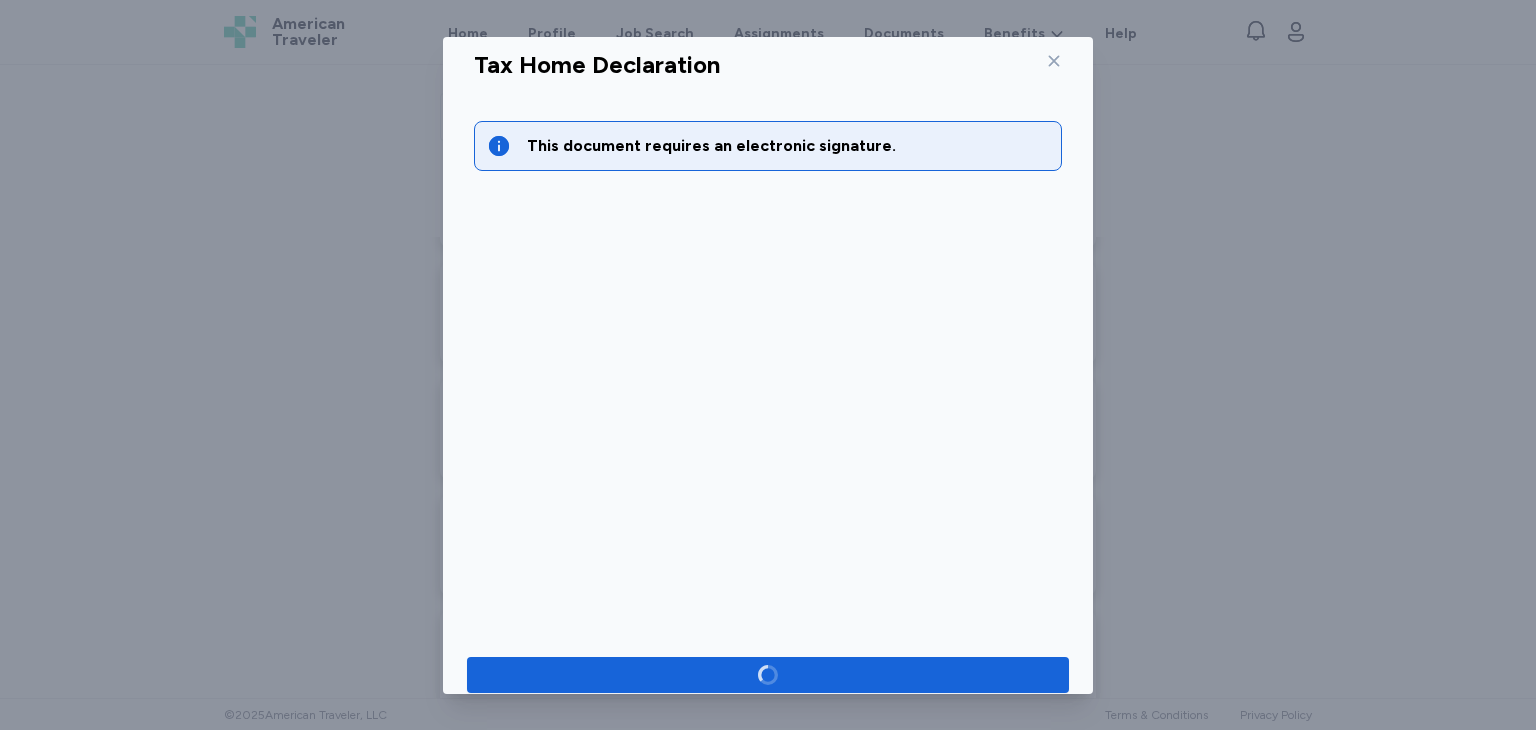 scroll, scrollTop: 43, scrollLeft: 0, axis: vertical 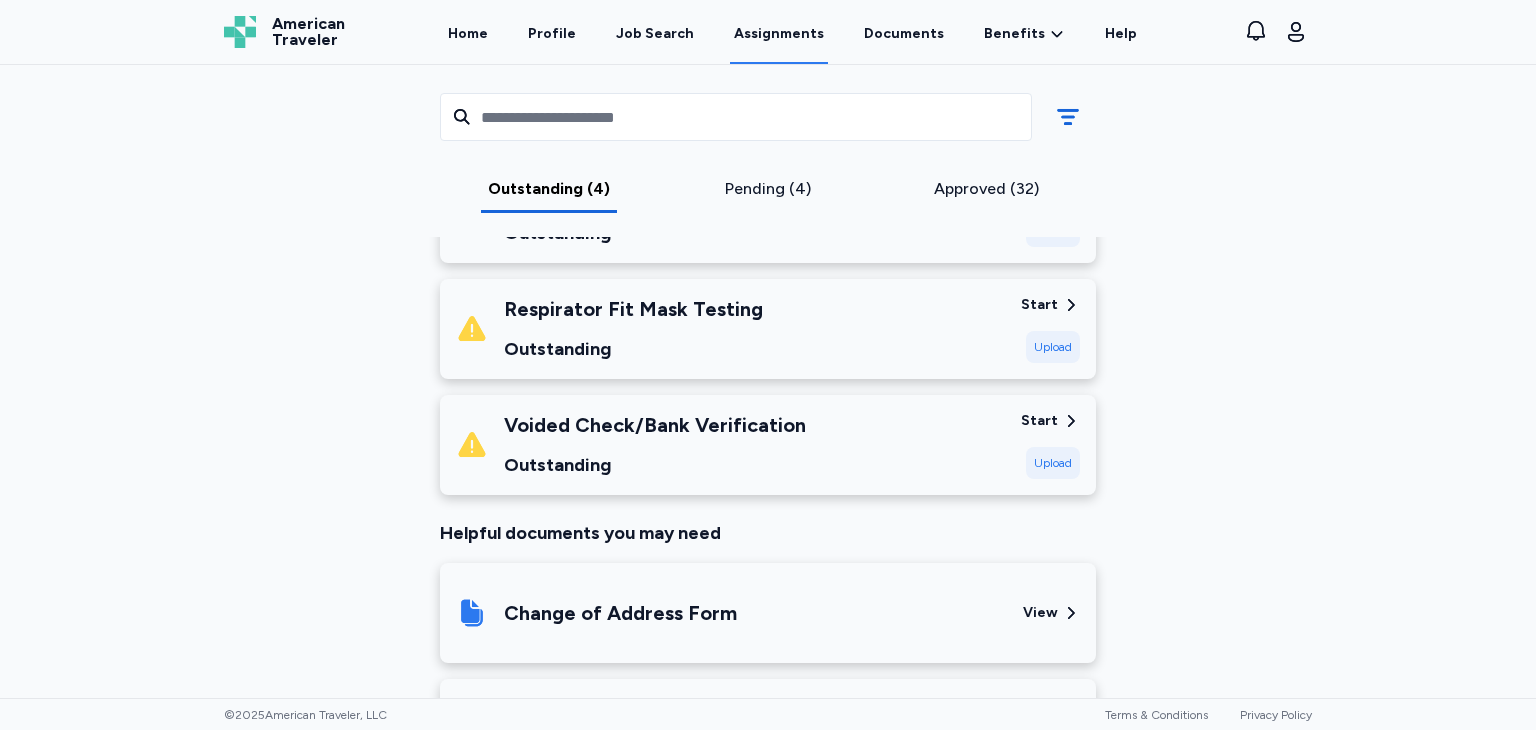 click on "Voided Check/Bank Verification Outstanding" at bounding box center [730, 445] 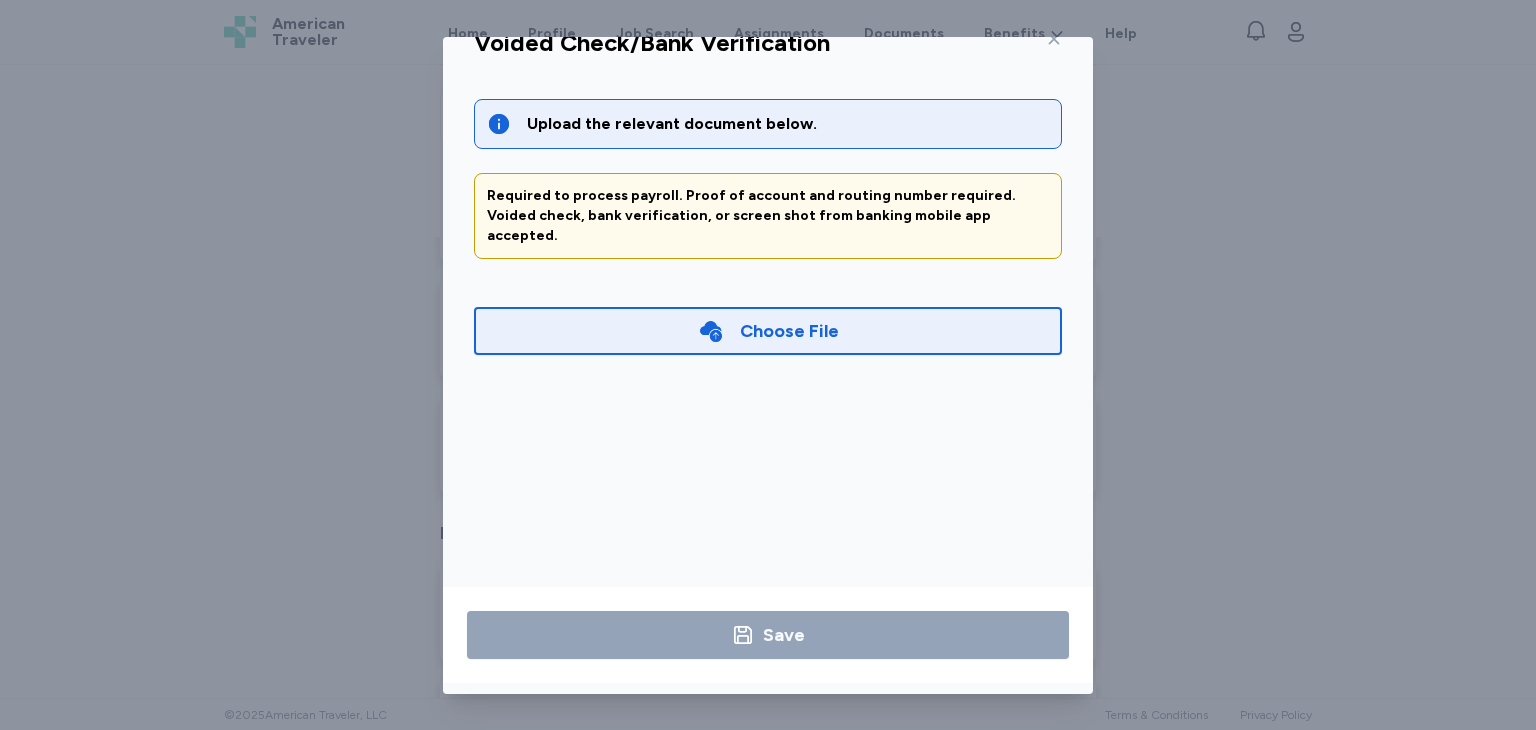 scroll, scrollTop: 43, scrollLeft: 0, axis: vertical 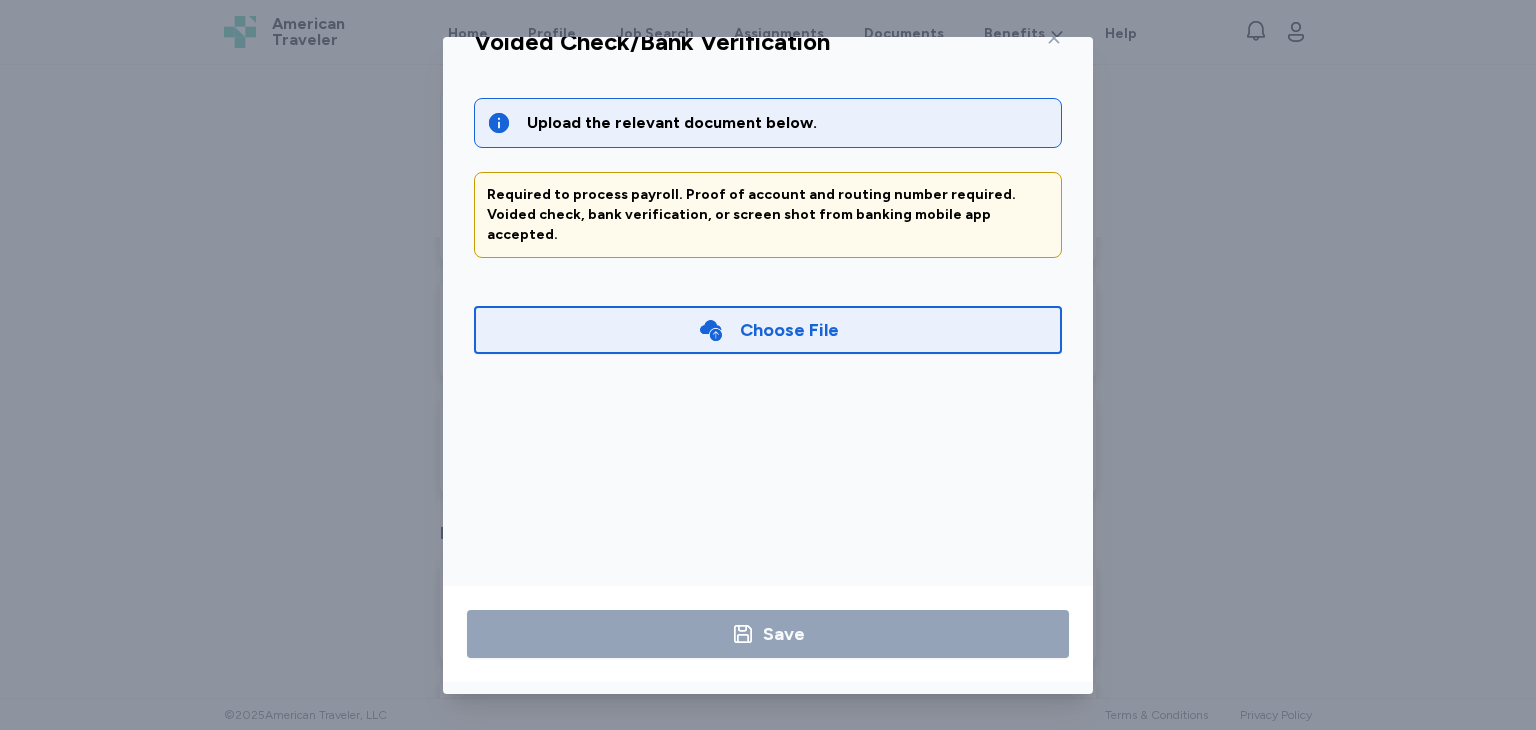 click on "Voided Check/Bank Verification Upload the relevant document below. Required to process payroll. Proof of account and routing number required. Voided check, bank verification, or screen shot from banking mobile app accepted. Choose File Save" at bounding box center (768, 365) 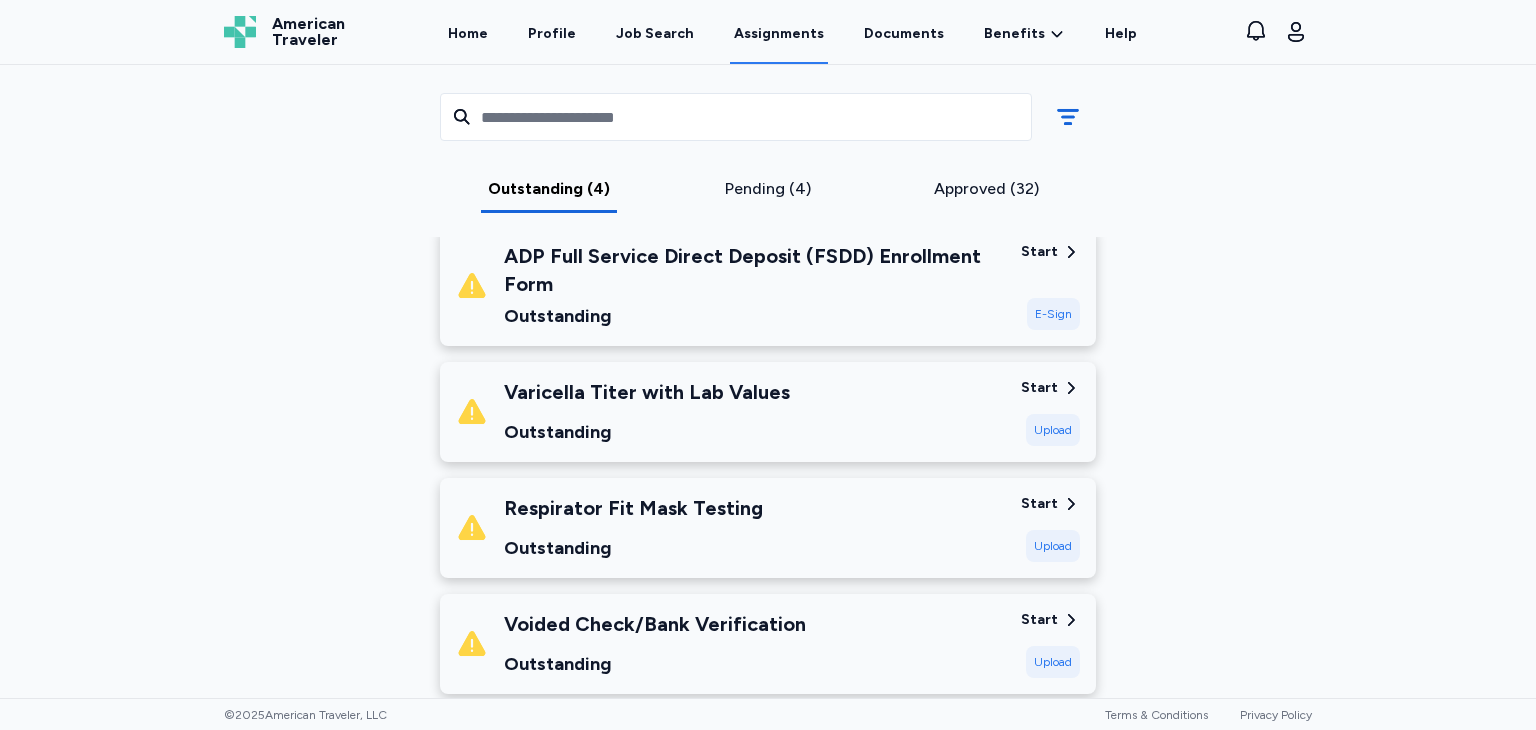 scroll, scrollTop: 300, scrollLeft: 0, axis: vertical 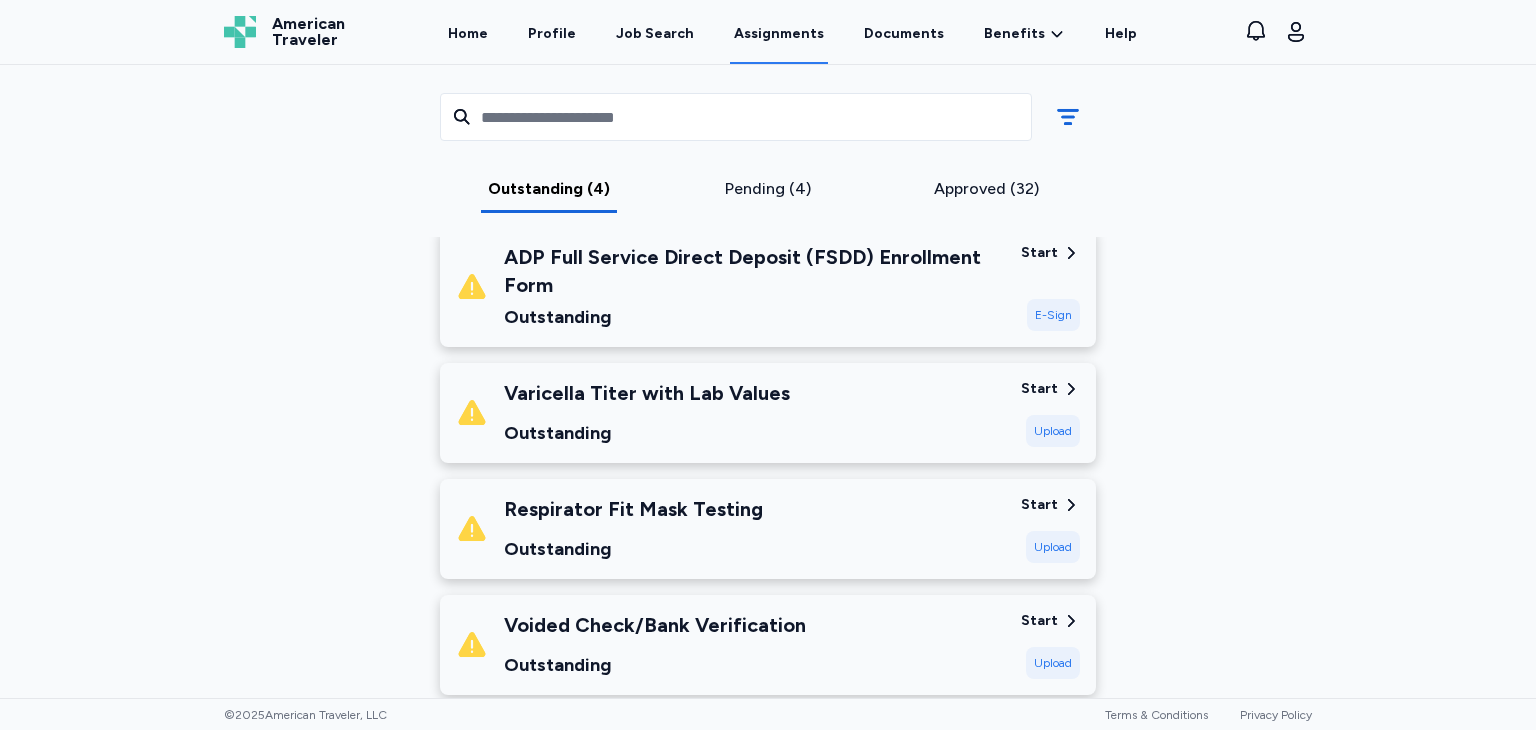 click on "ADP Full Service Direct Deposit (FSDD) Enrollment Form" at bounding box center (754, 271) 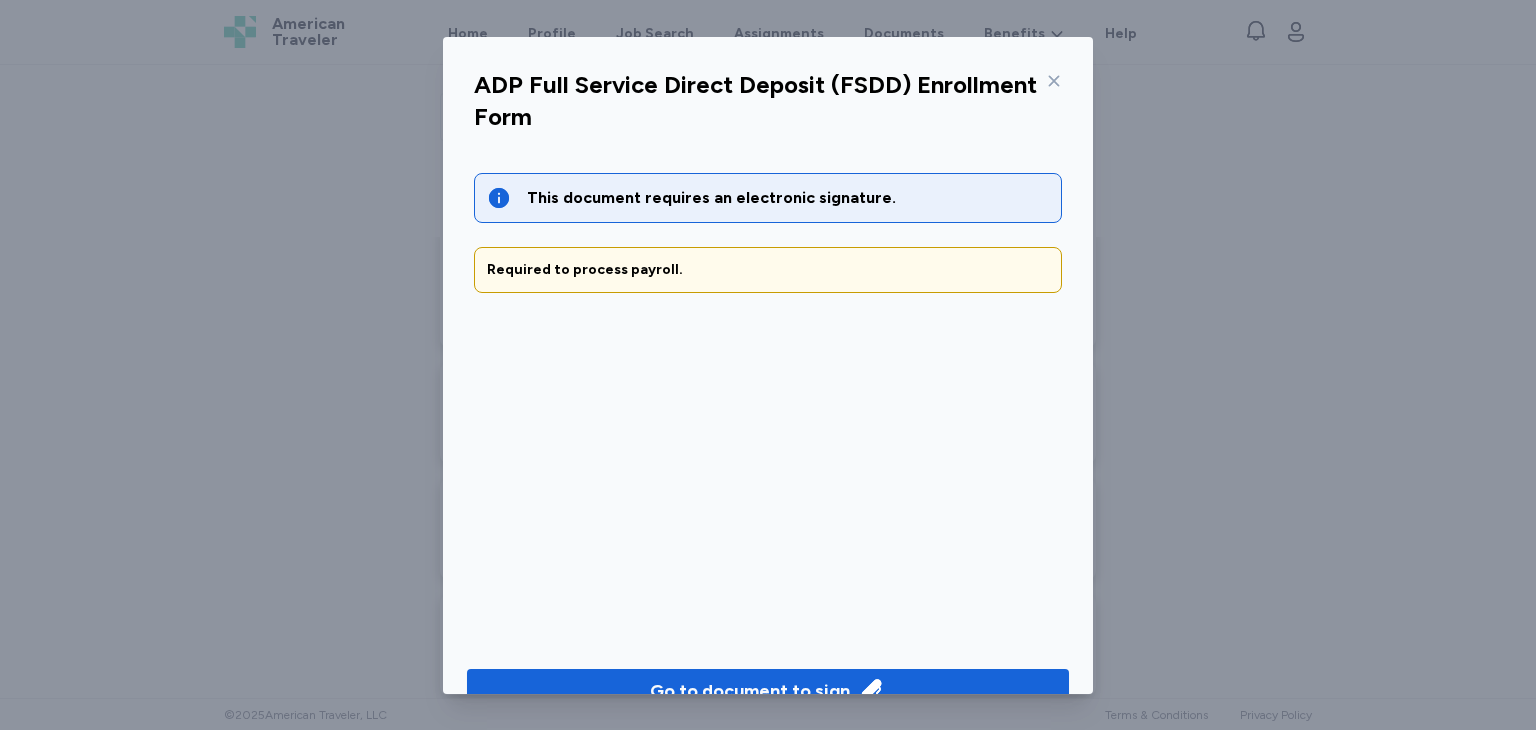 scroll, scrollTop: 43, scrollLeft: 0, axis: vertical 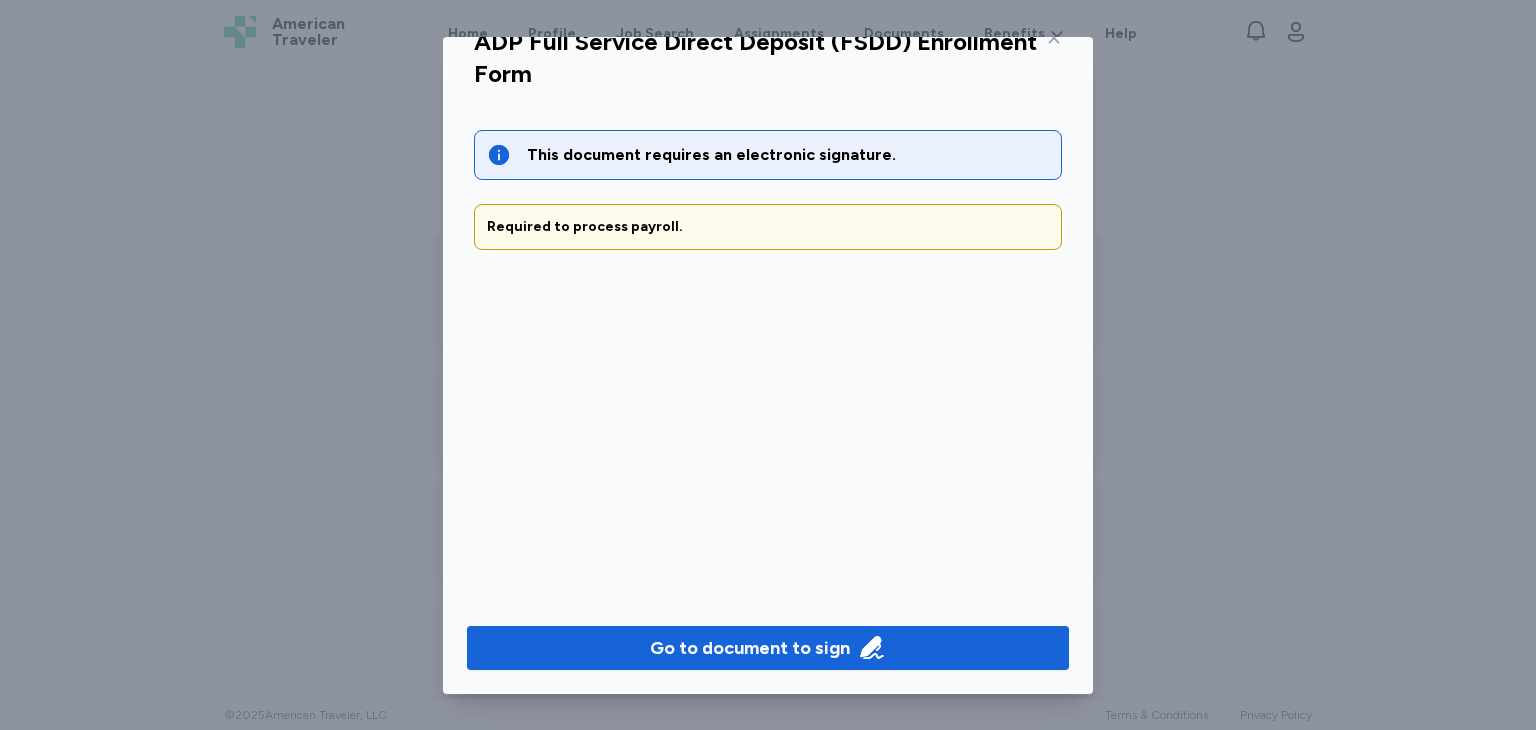 click on "ADP Full Service Direct Deposit (FSDD) Enrollment Form This document requires an electronic signature. Required to process payroll. Go to document to sign" at bounding box center (768, 365) 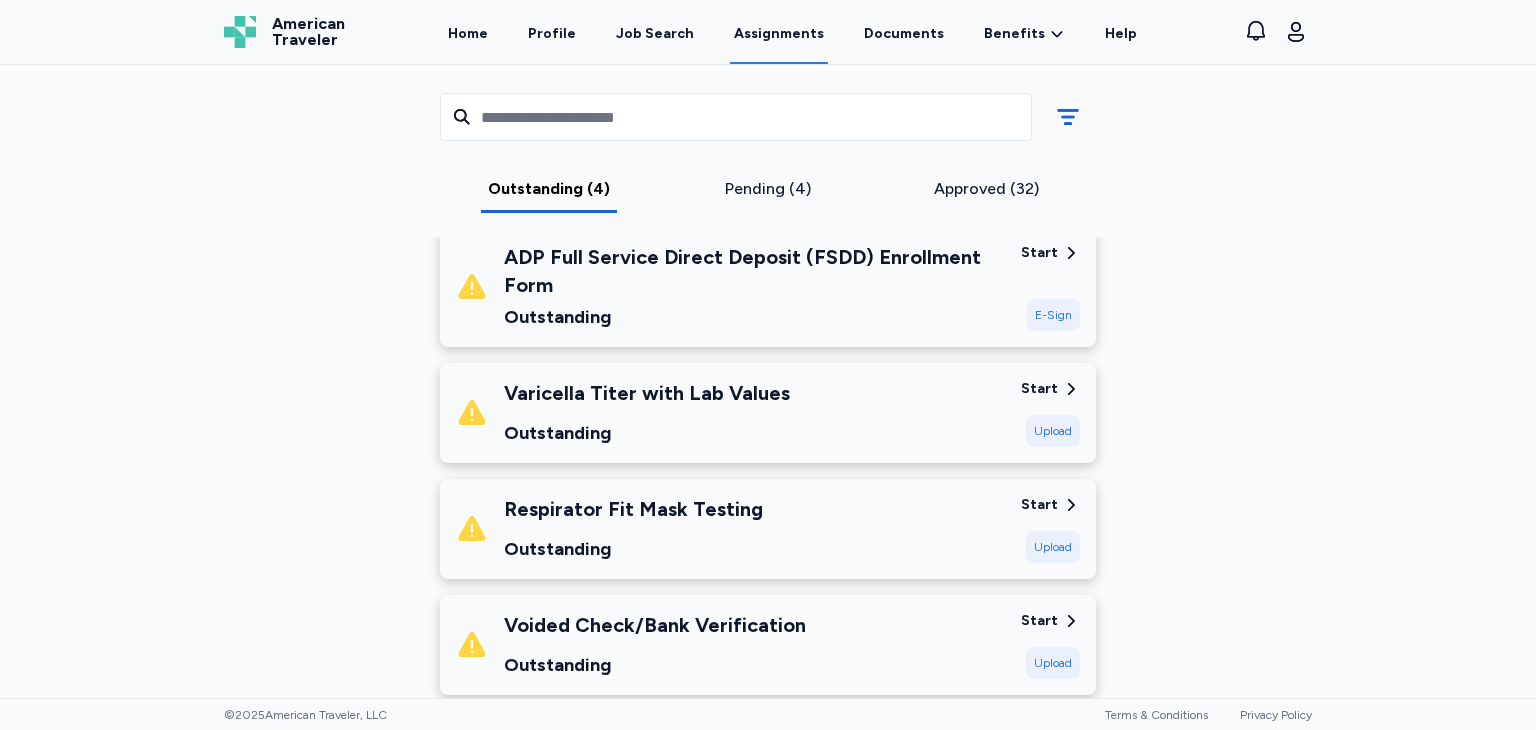 scroll, scrollTop: 0, scrollLeft: 0, axis: both 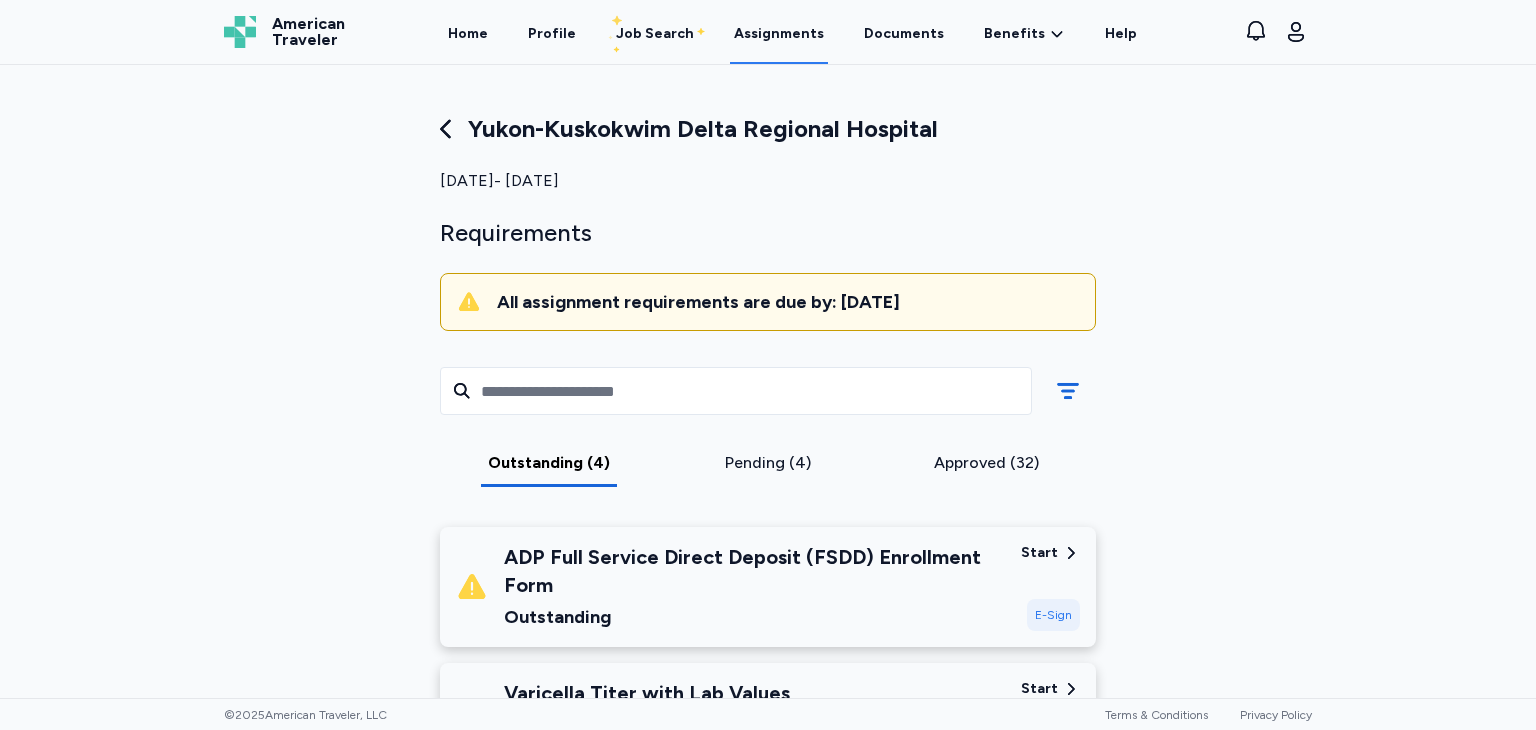 click on "American Traveler" at bounding box center [308, 32] 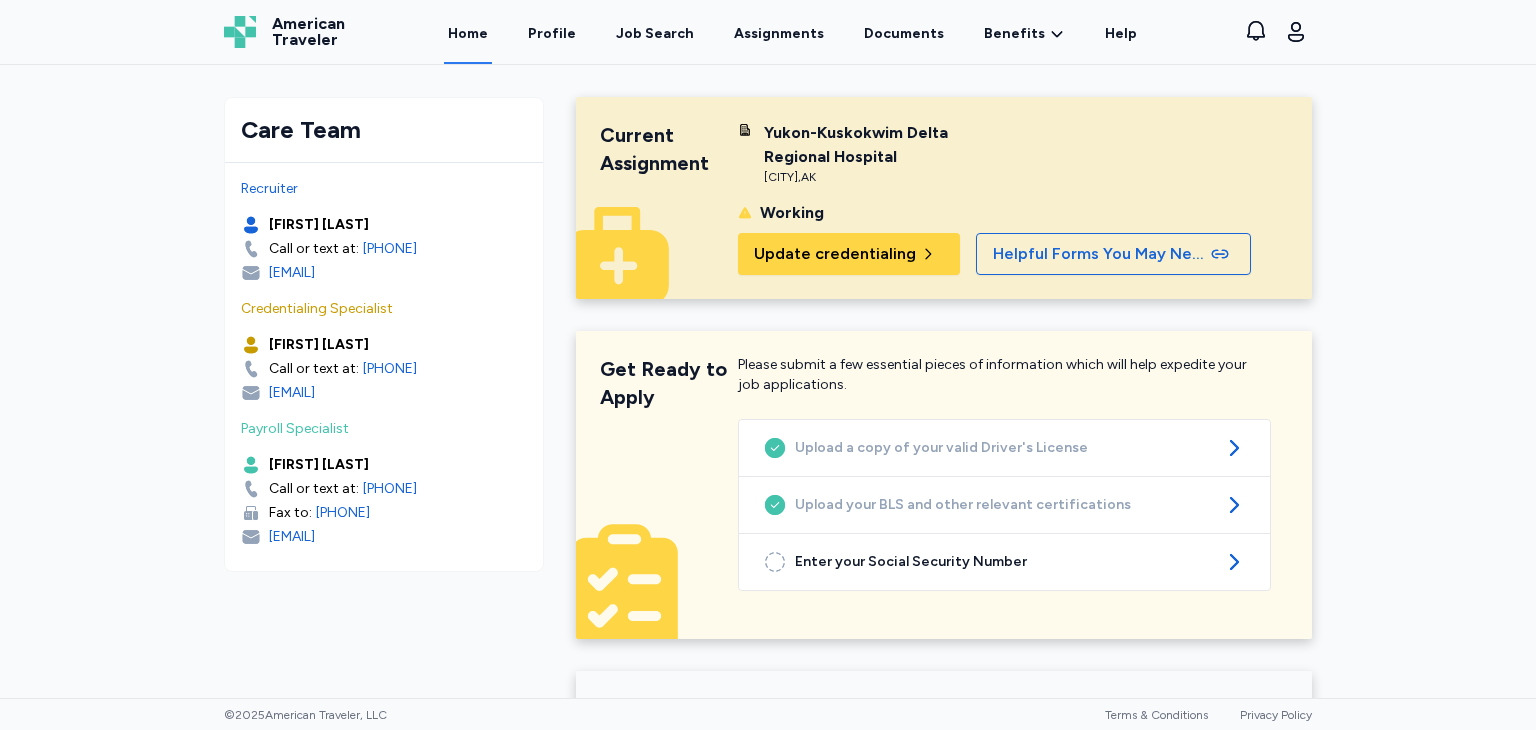 drag, startPoint x: 260, startPoint y: 533, endPoint x: 452, endPoint y: 554, distance: 193.14502 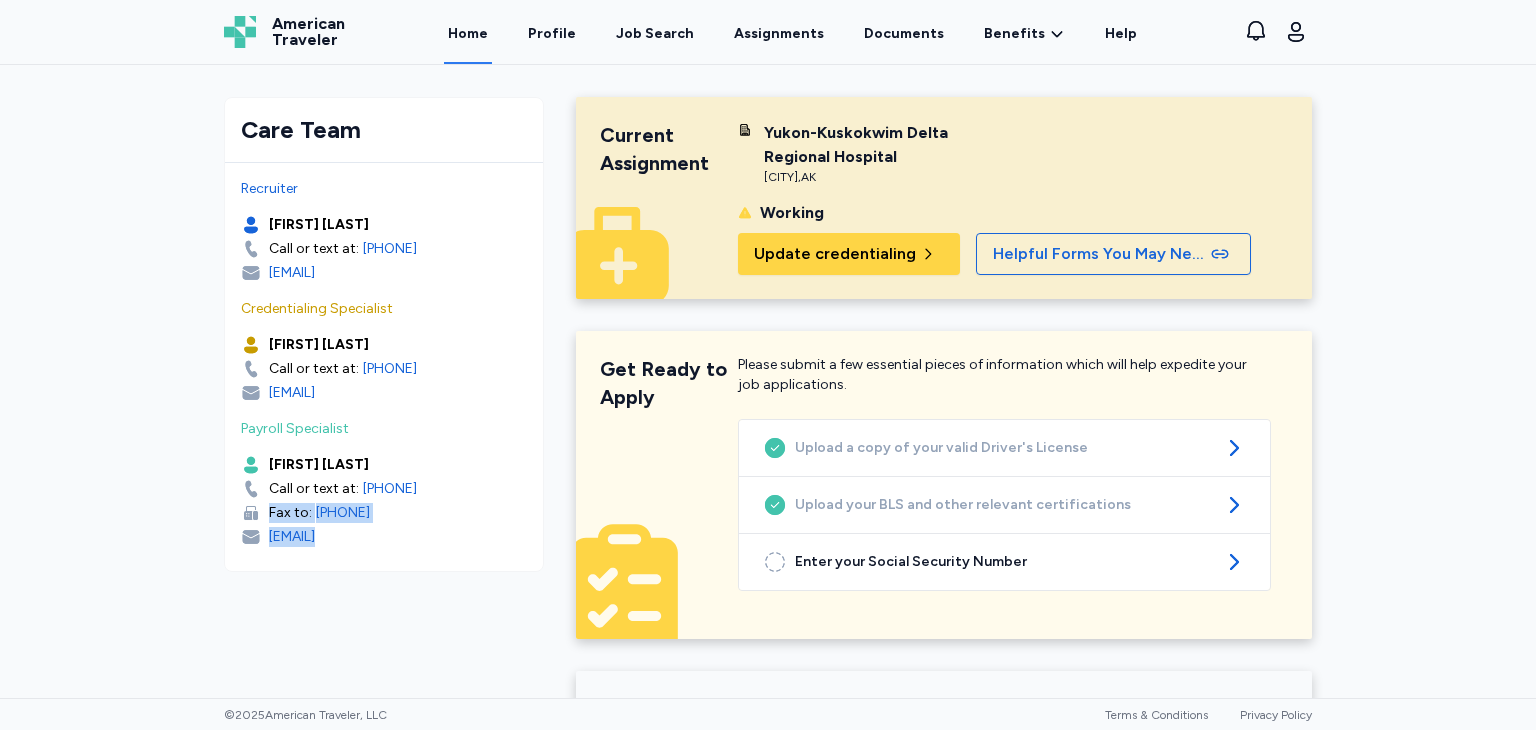 drag, startPoint x: 261, startPoint y: 522, endPoint x: 320, endPoint y: 537, distance: 60.876926 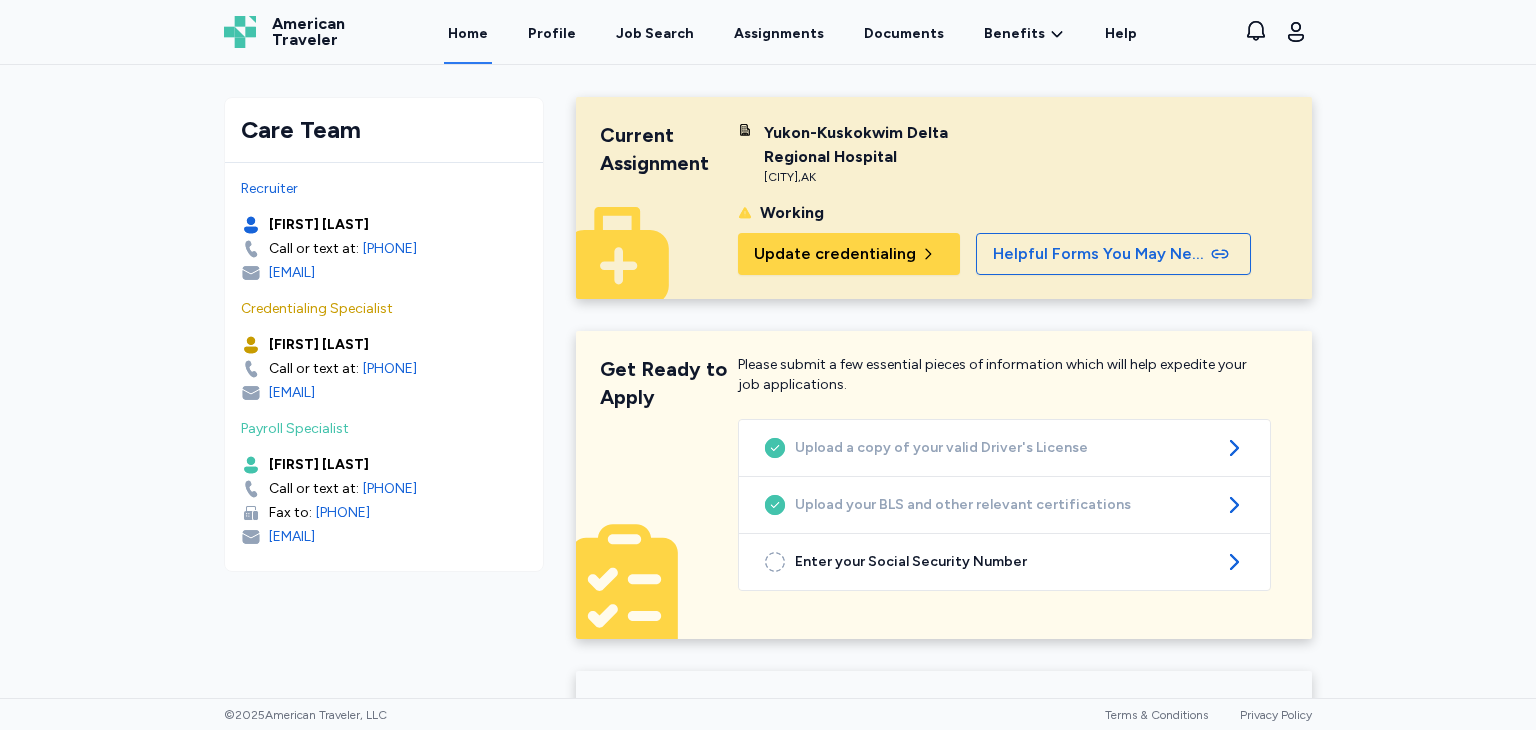 click on "Care Team Recruiter [FIRST] [LAST] Call or text at: [PHONE] [EMAIL] Credentialing Specialist [FIRST] [LAST] Call or text at: [PHONE] [EMAIL] Payroll Specialist [FIRST] [LAST] Call or text at: [PHONE] Fax to: [PHONE] [EMAIL]" at bounding box center (384, 334) 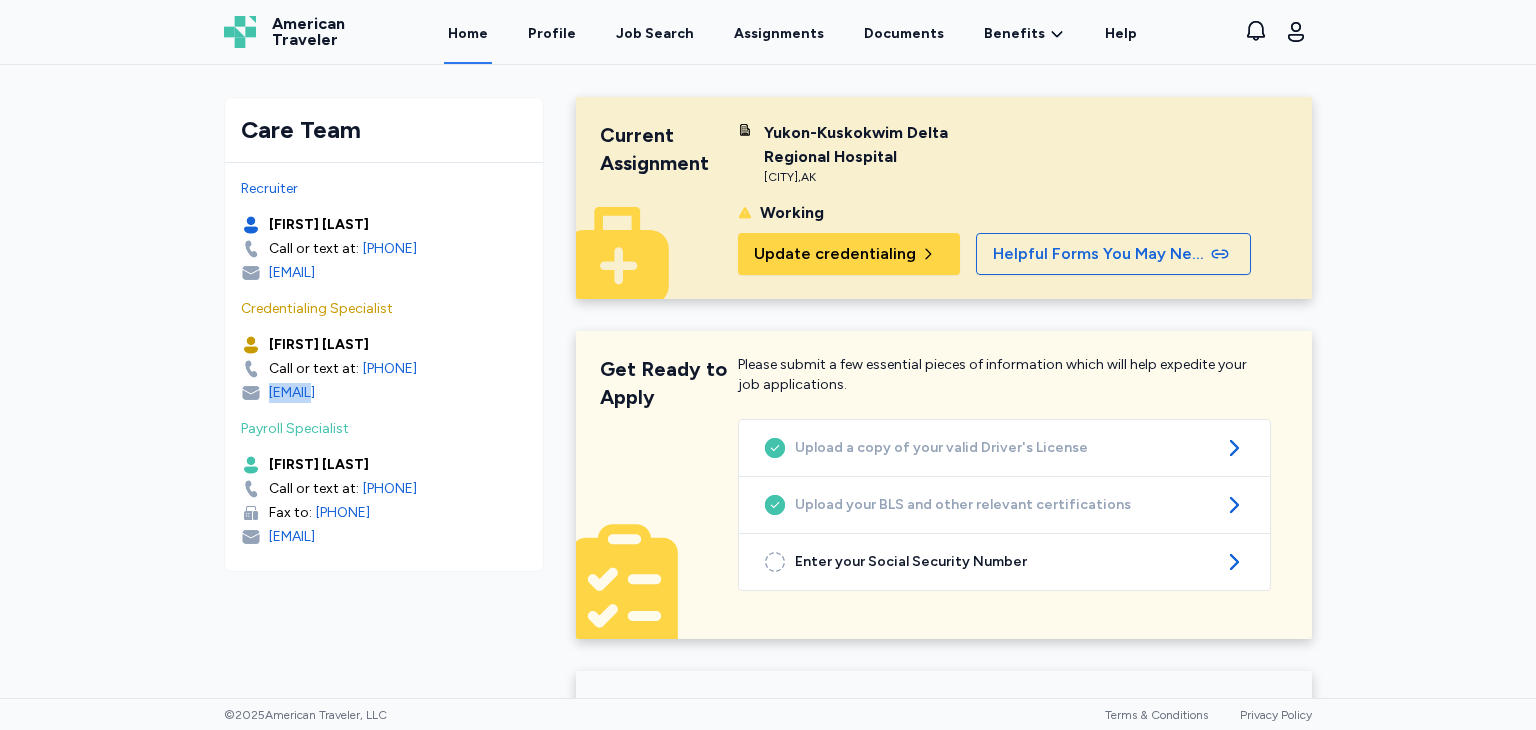 click on "Care Team Recruiter [FIRST] [LAST] Call or text at: [PHONE] [EMAIL] Credentialing Specialist [FIRST] [LAST] Call or text at: [PHONE] [EMAIL] Payroll Specialist [FIRST] [LAST] Call or text at: [PHONE] Fax to: [PHONE] [EMAIL]" at bounding box center (384, 334) 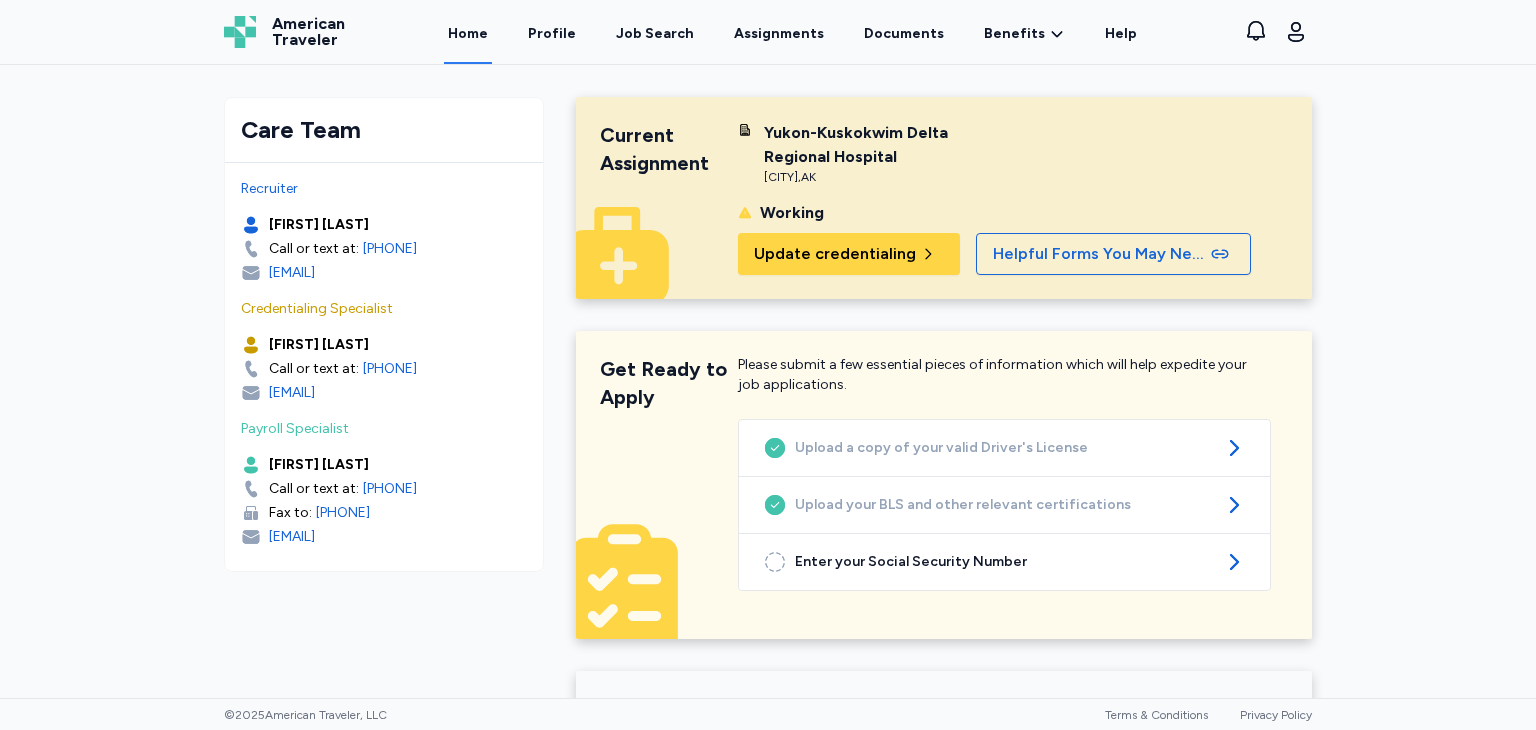 drag, startPoint x: 279, startPoint y: 533, endPoint x: 183, endPoint y: 487, distance: 106.451866 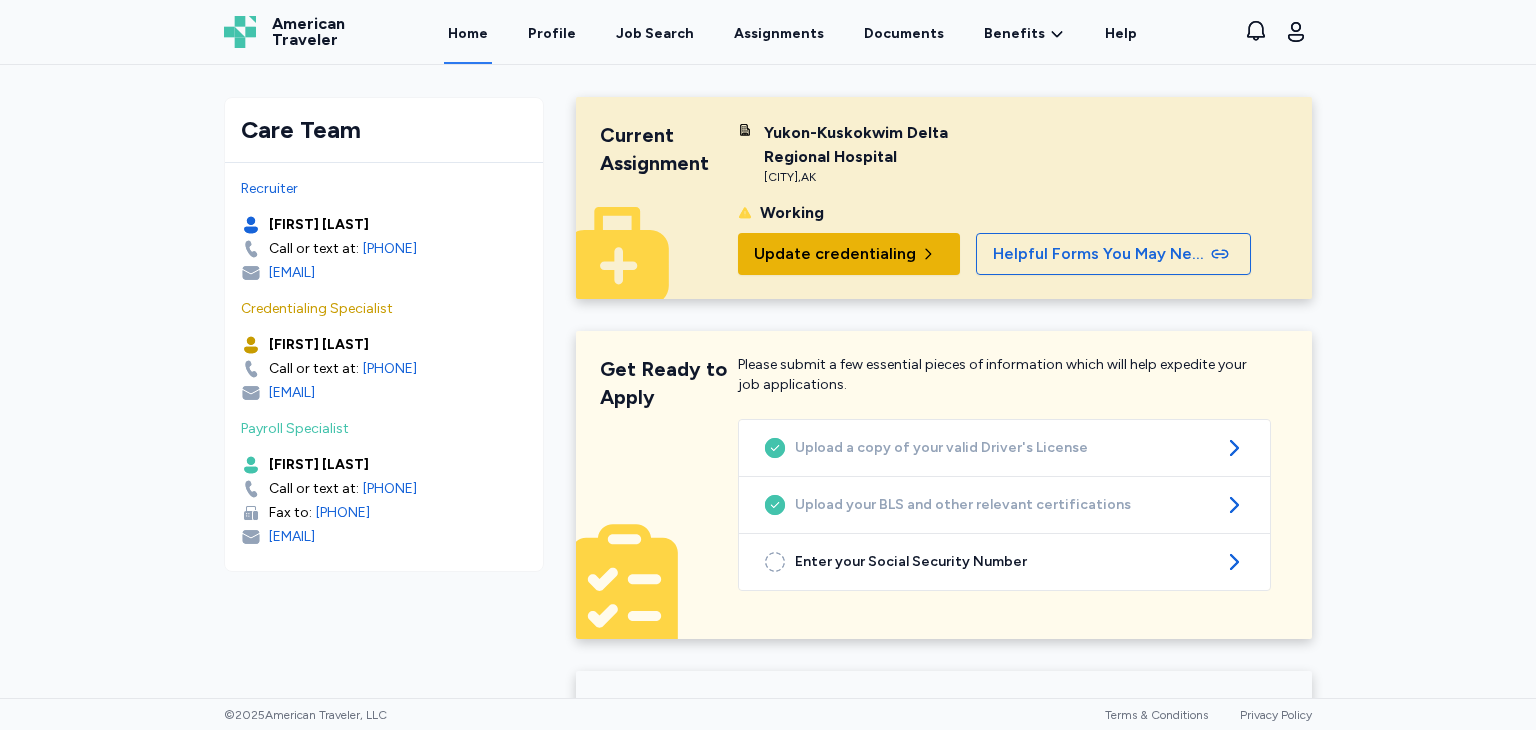 click on "Update credentialing" at bounding box center (835, 254) 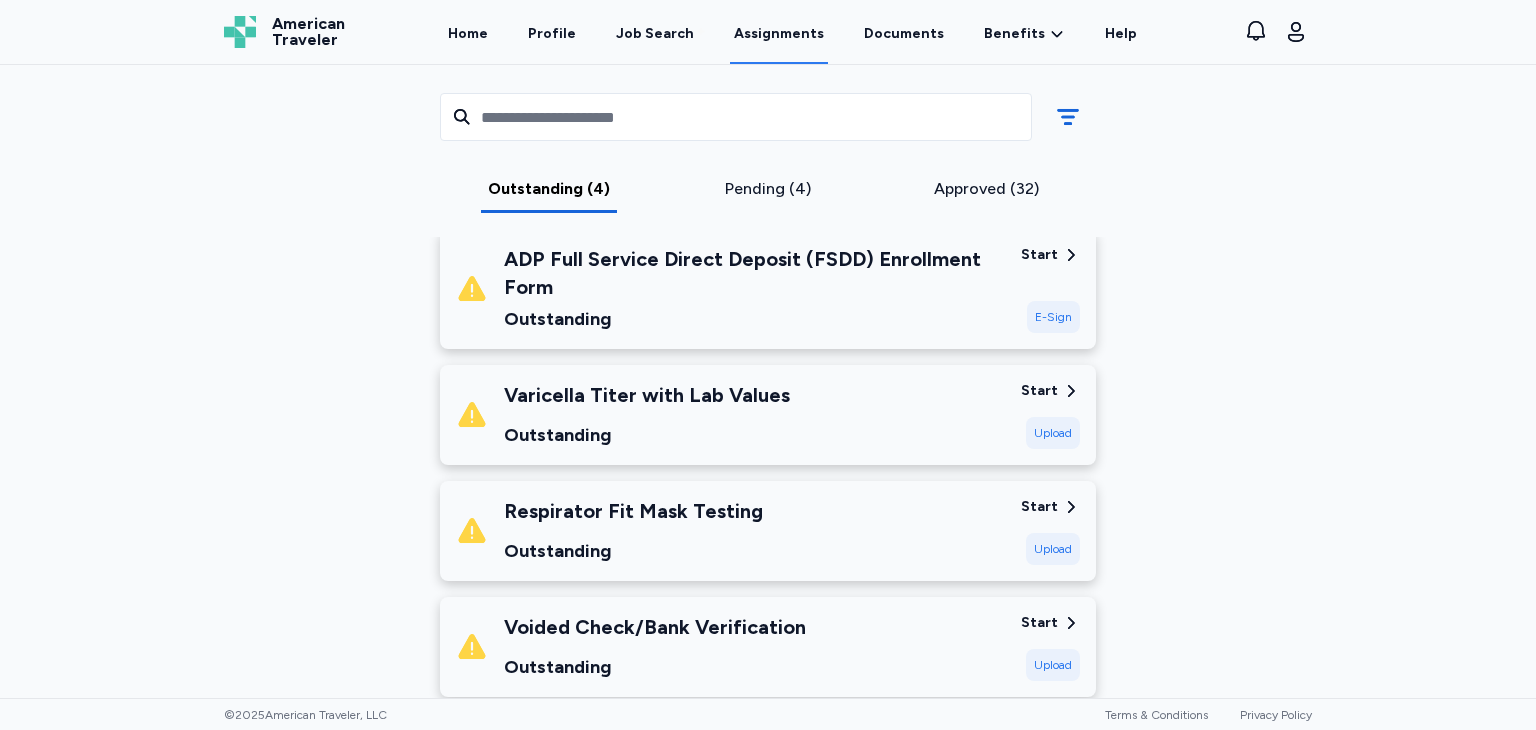 scroll, scrollTop: 200, scrollLeft: 0, axis: vertical 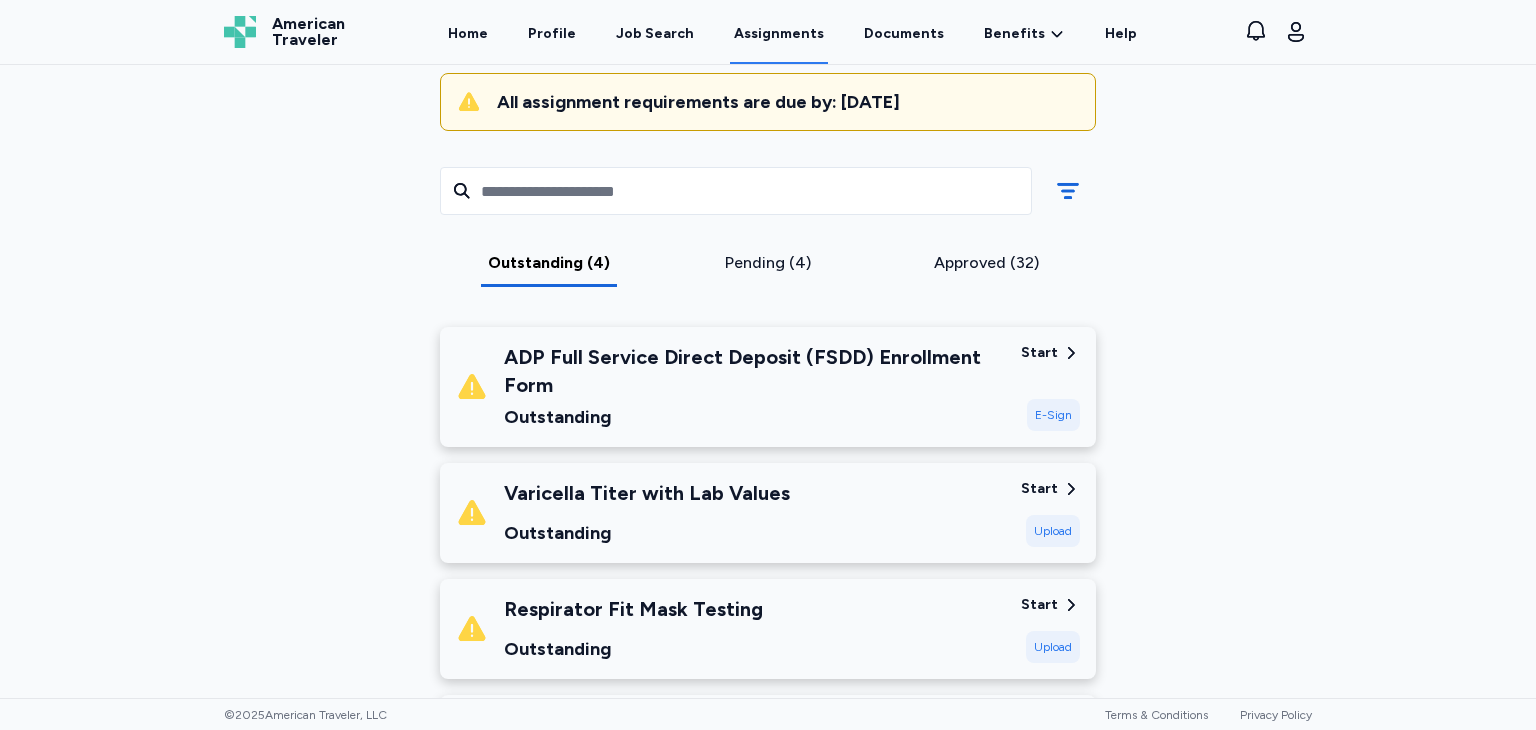 click on "ADP Full Service Direct Deposit (FSDD) Enrollment Form Outstanding Start E-Sign" at bounding box center (768, 387) 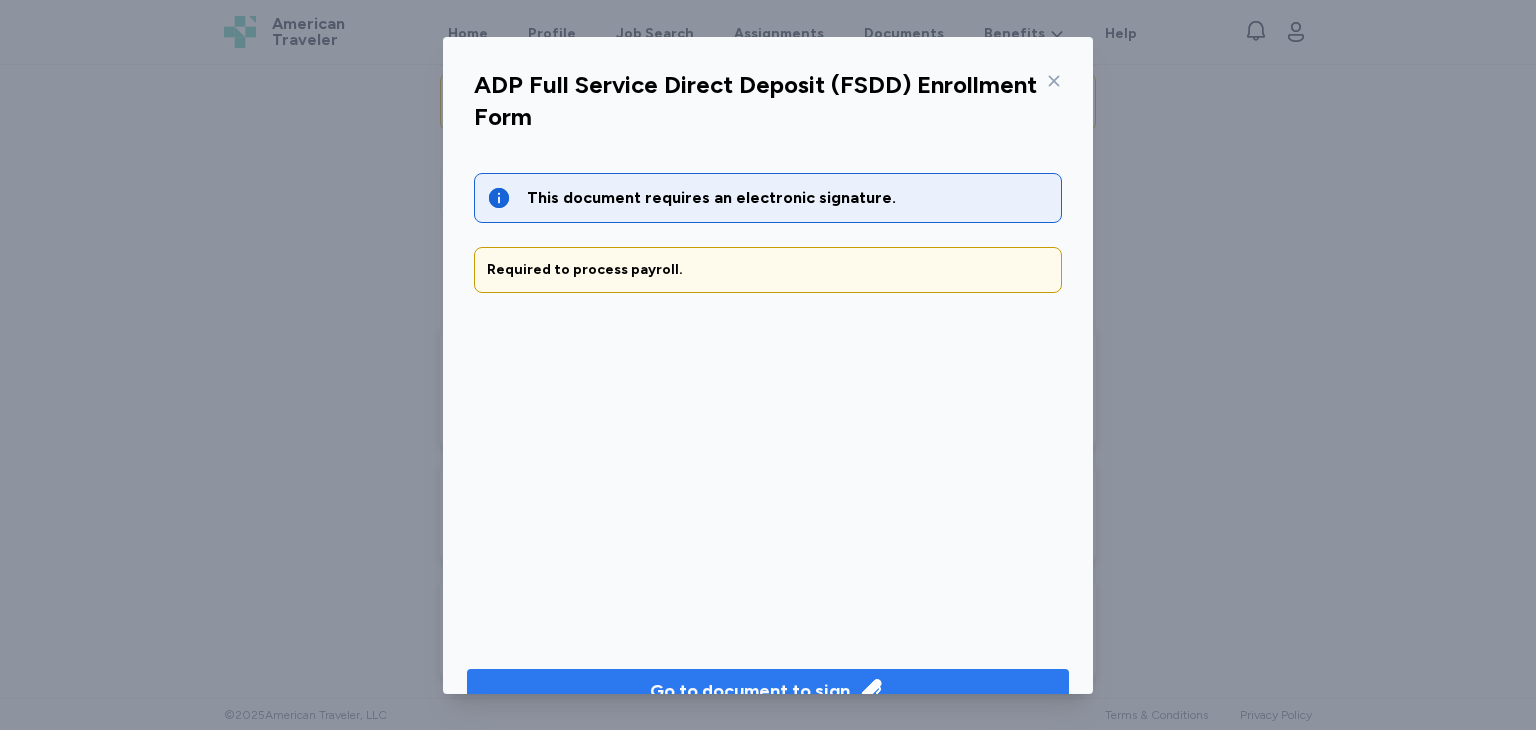 click on "Go to document to sign" at bounding box center [750, 691] 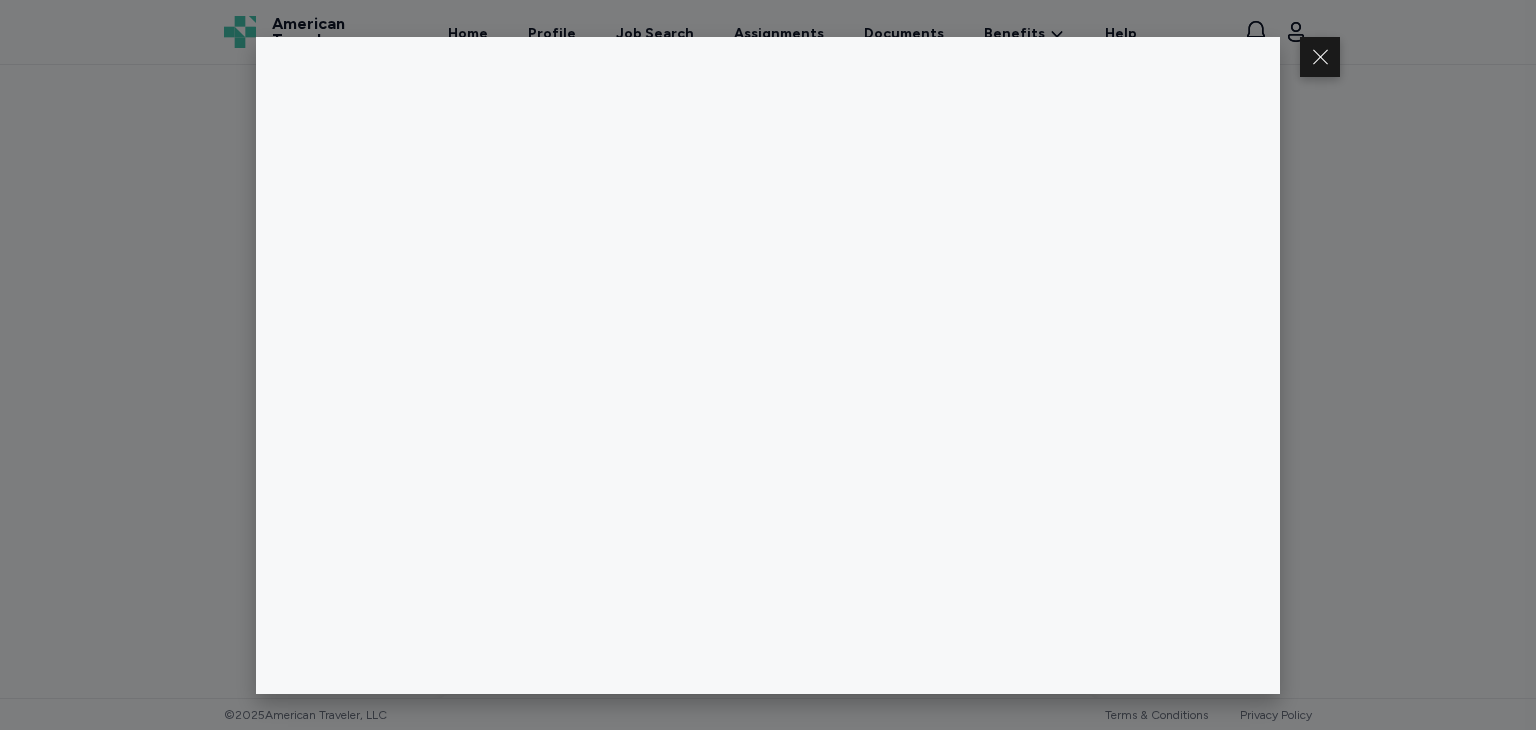 click at bounding box center [768, 365] 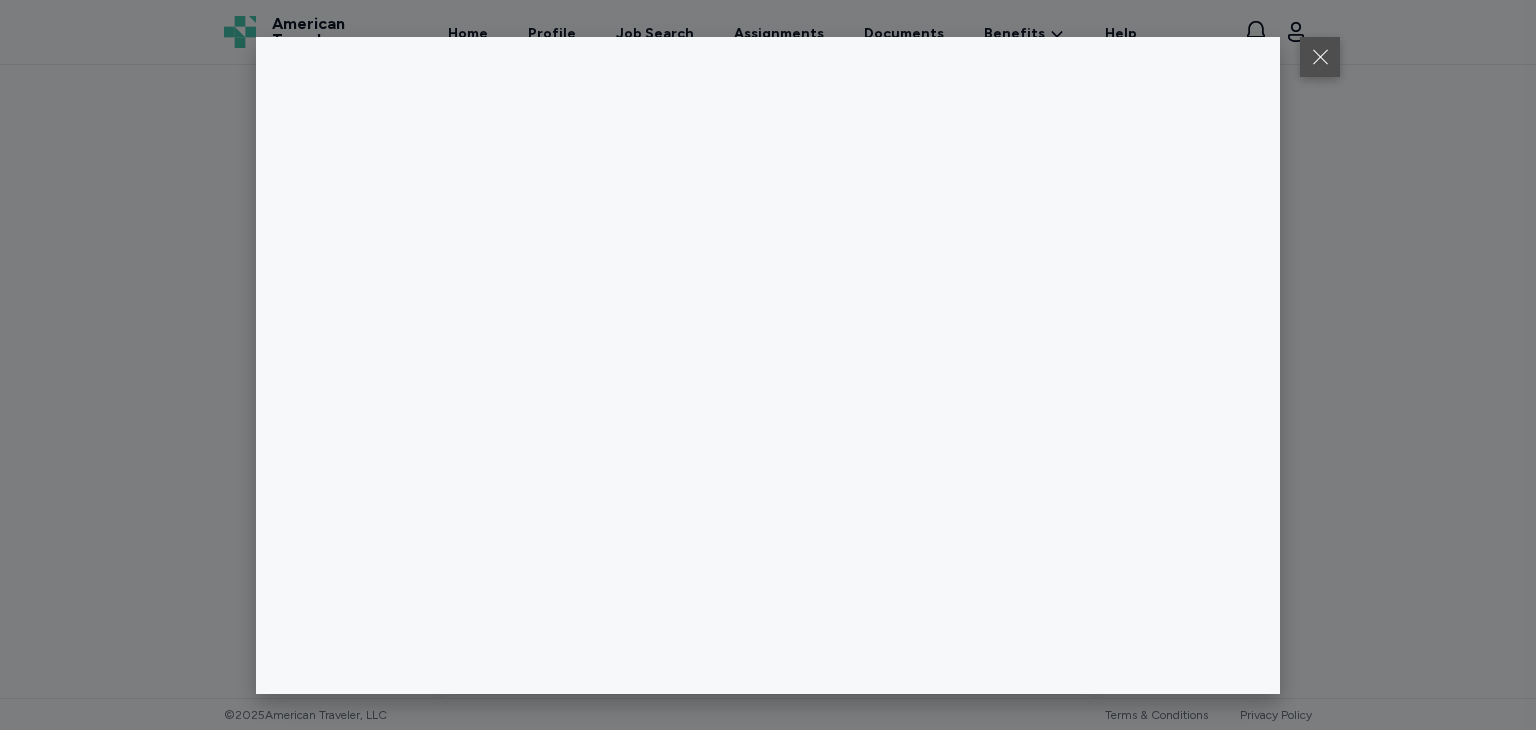 click at bounding box center (1320, 57) 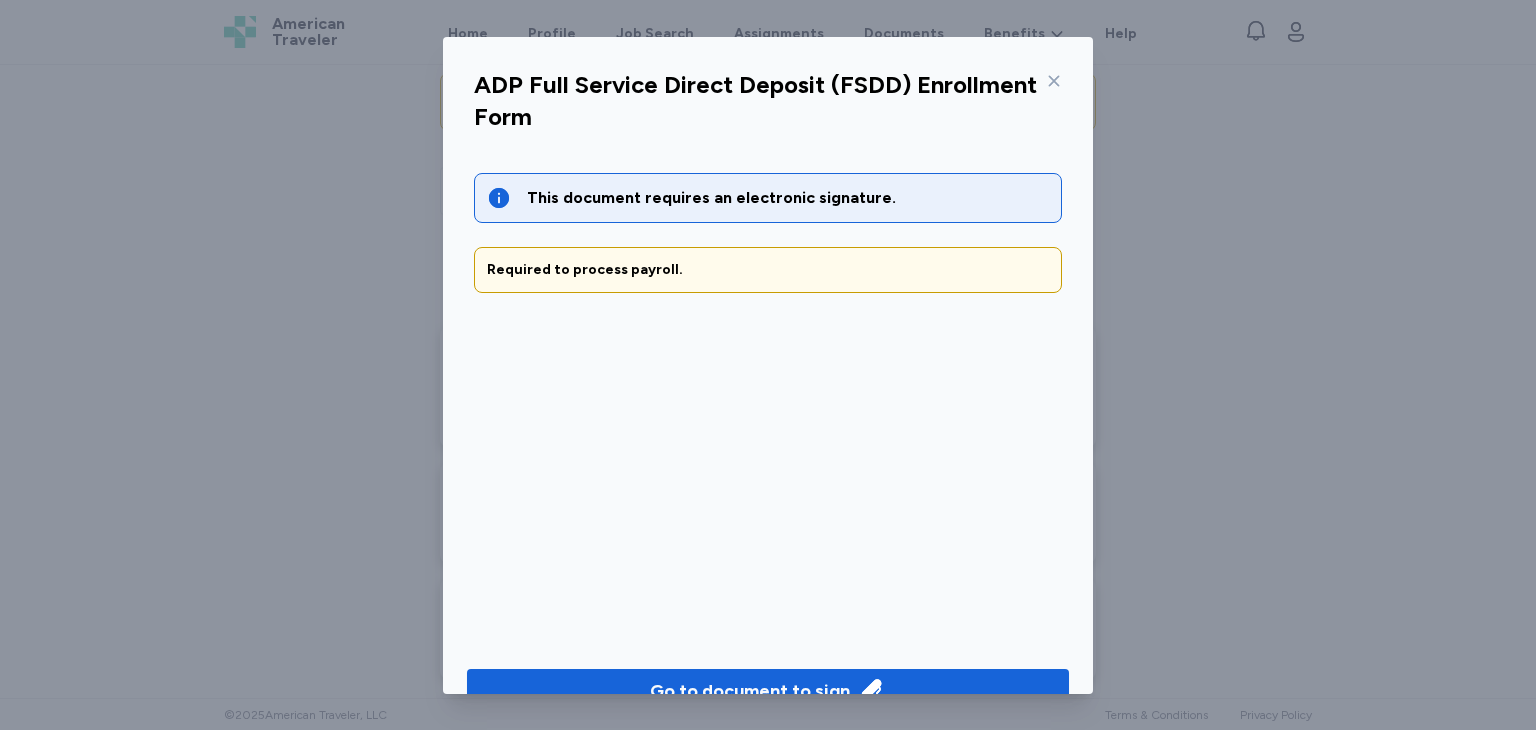 click 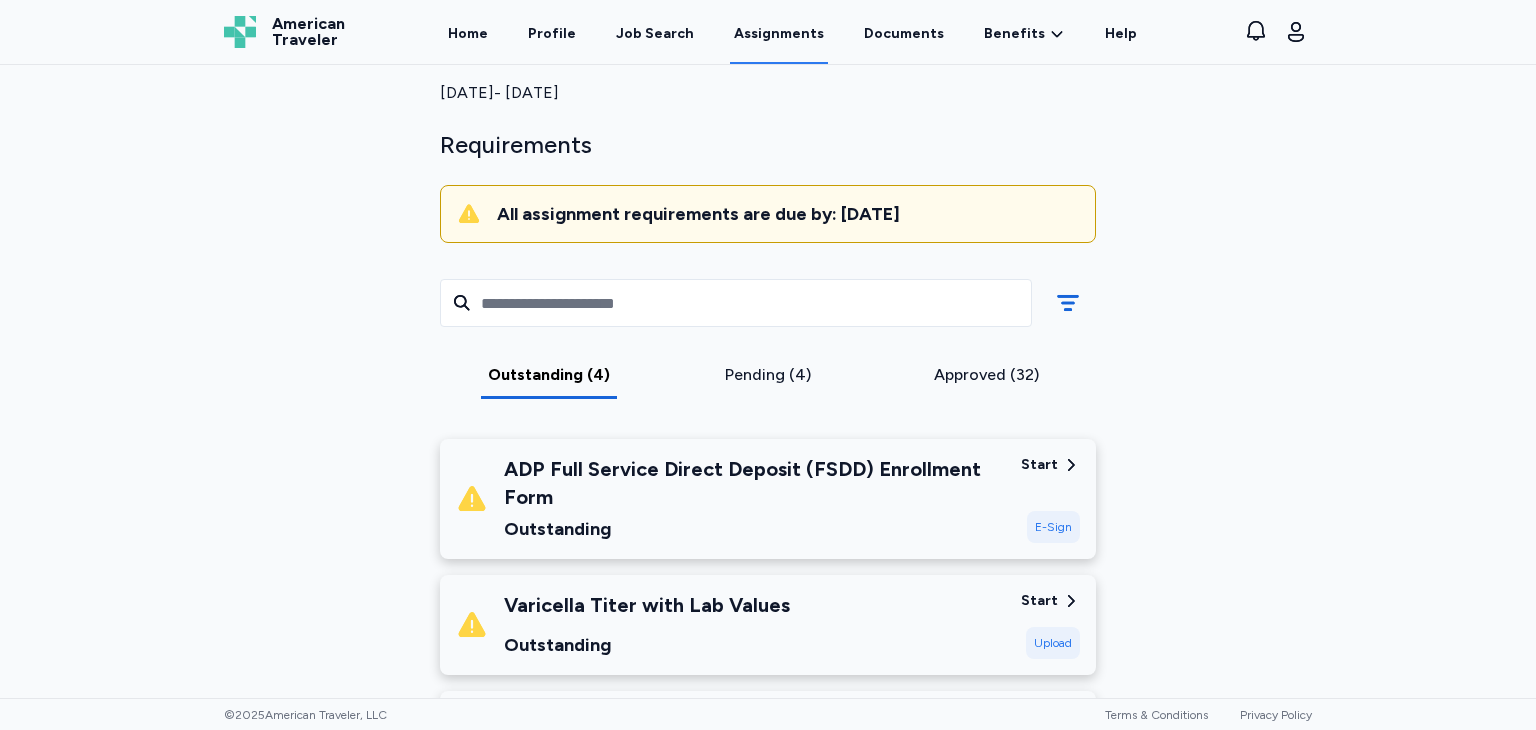 scroll, scrollTop: 0, scrollLeft: 0, axis: both 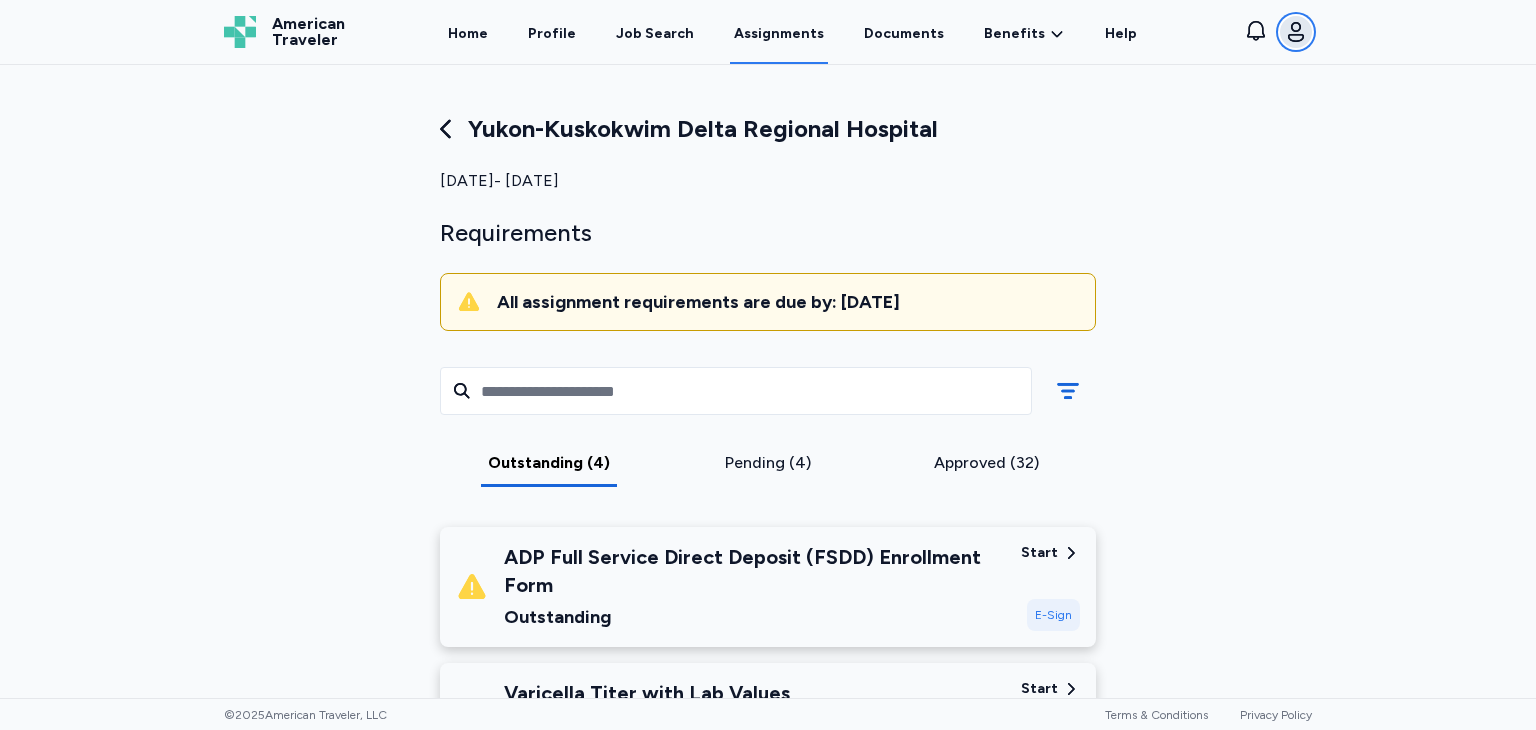 click 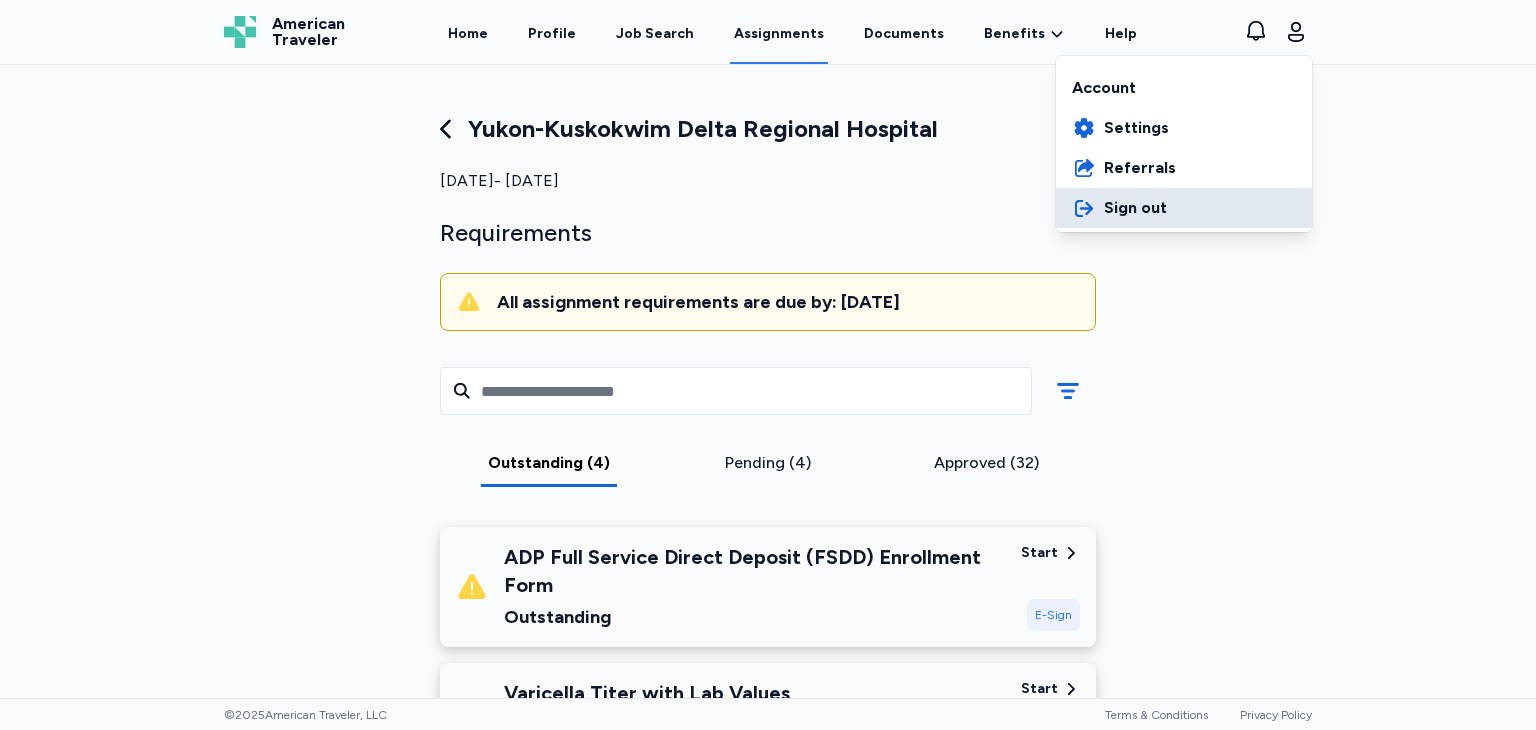 click on "Sign out" at bounding box center [1135, 208] 